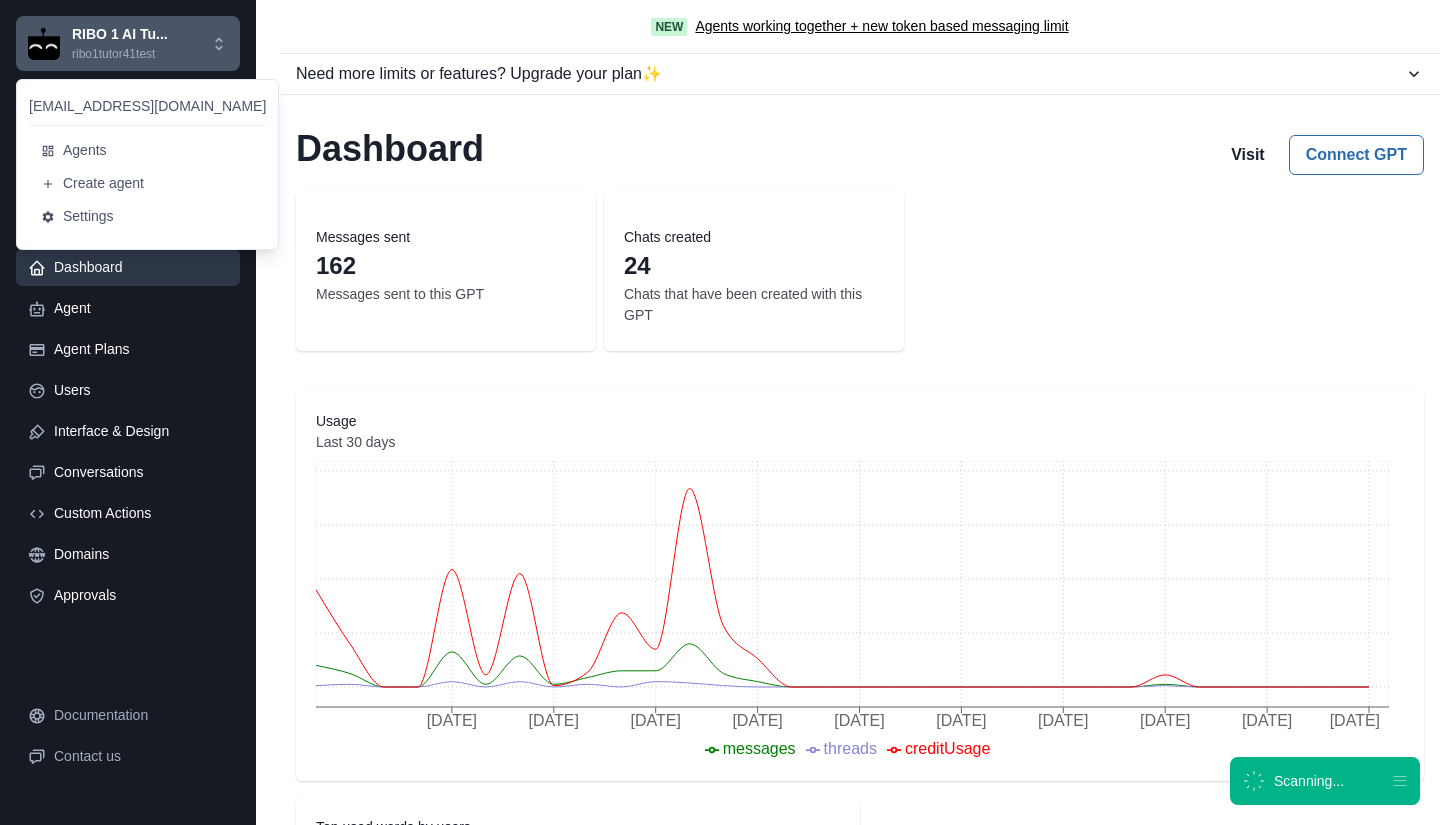 scroll, scrollTop: 0, scrollLeft: 0, axis: both 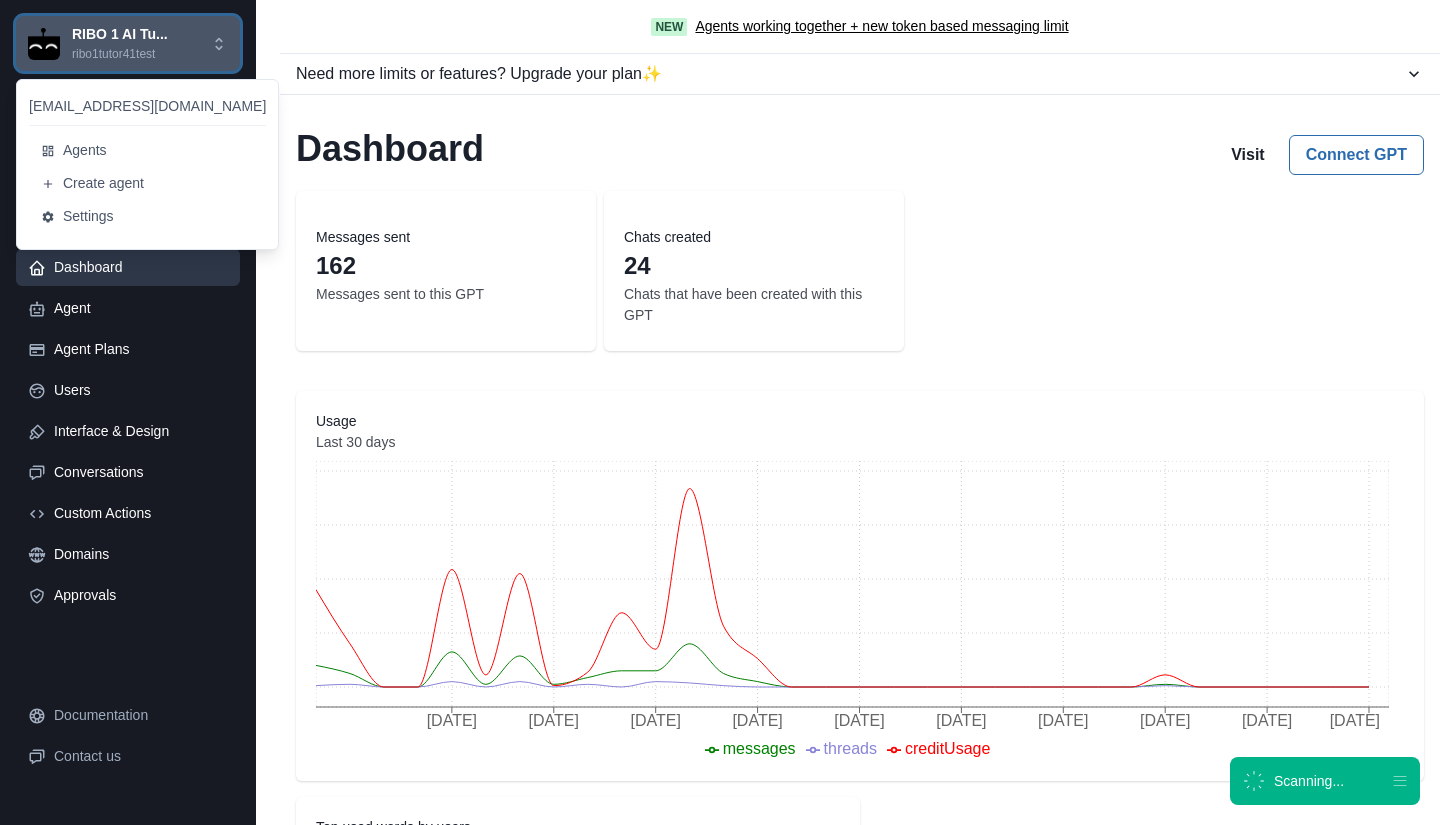 click on "ribo1tutor41test" at bounding box center [120, 54] 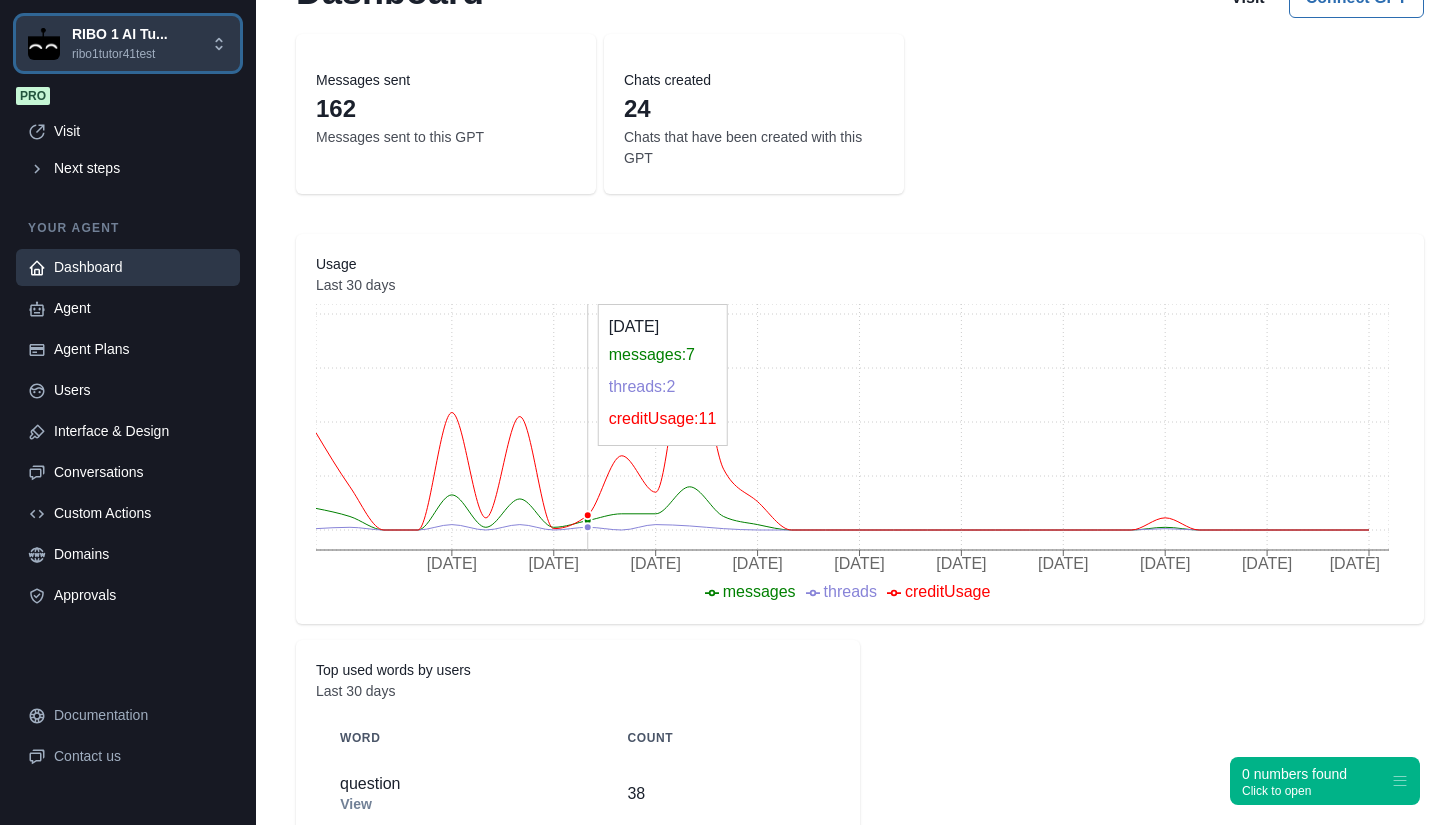 scroll, scrollTop: 0, scrollLeft: 0, axis: both 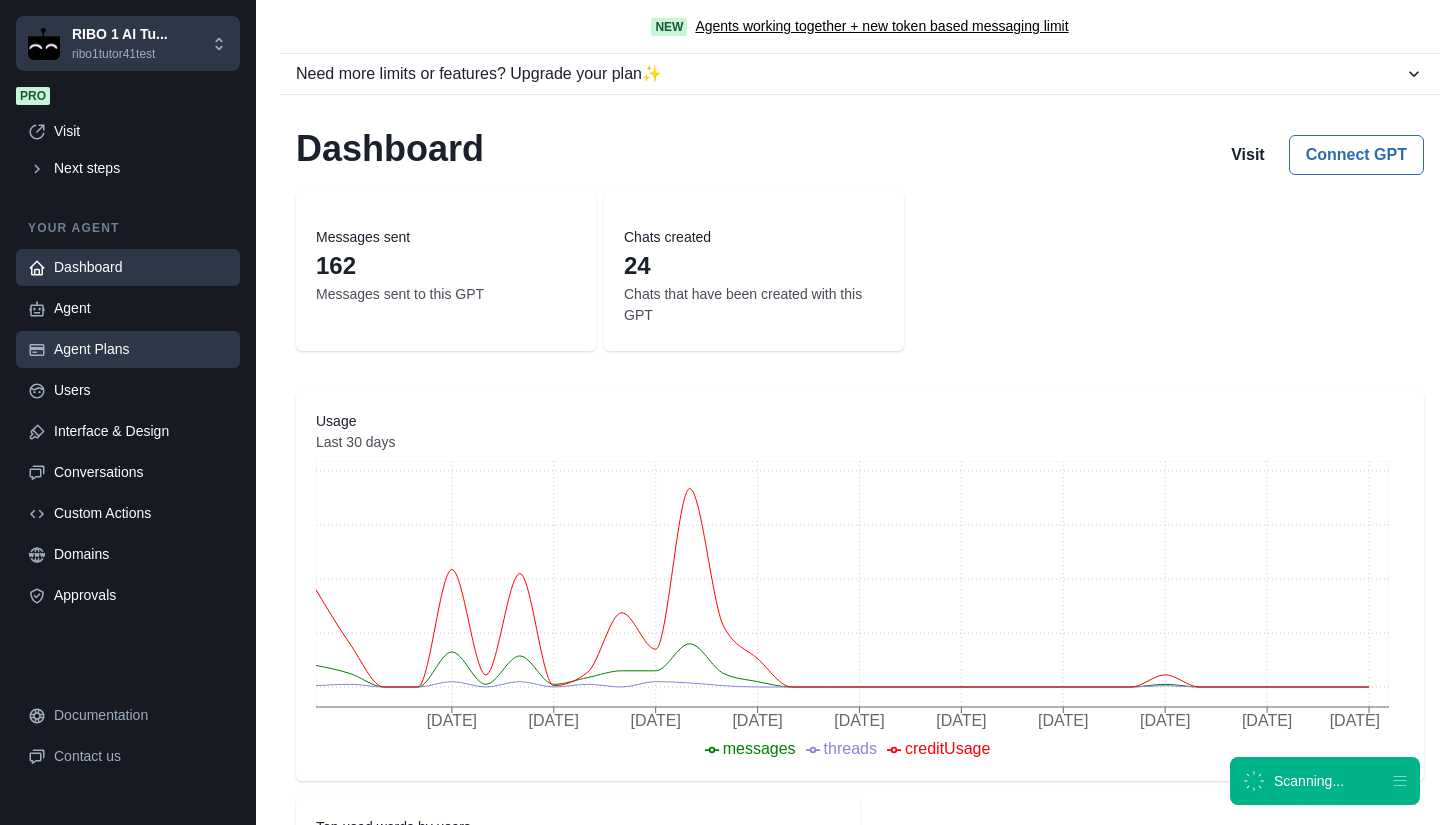 click on "Agent Plans" at bounding box center (141, 349) 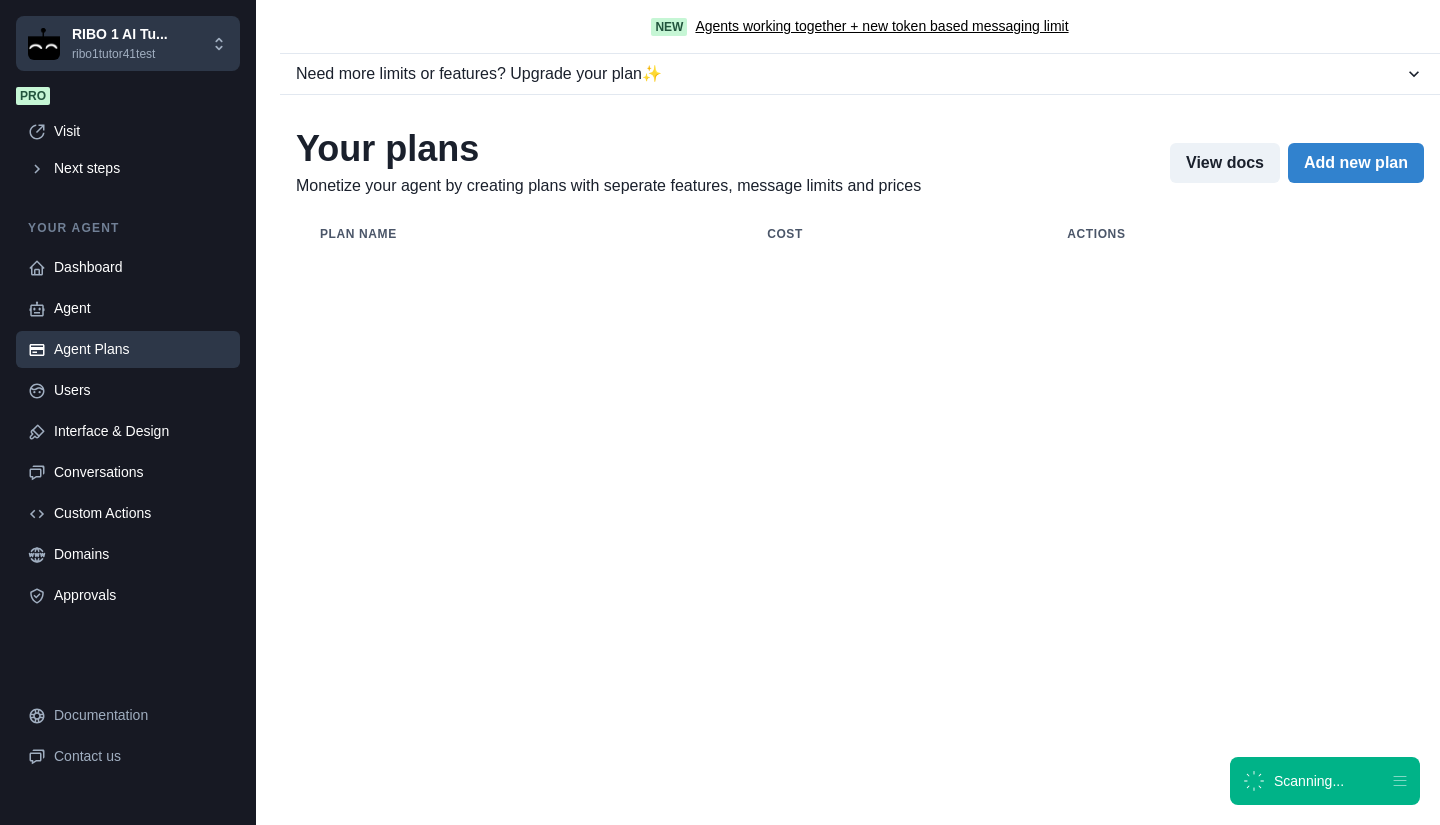 click on "Agent Plans" at bounding box center (141, 349) 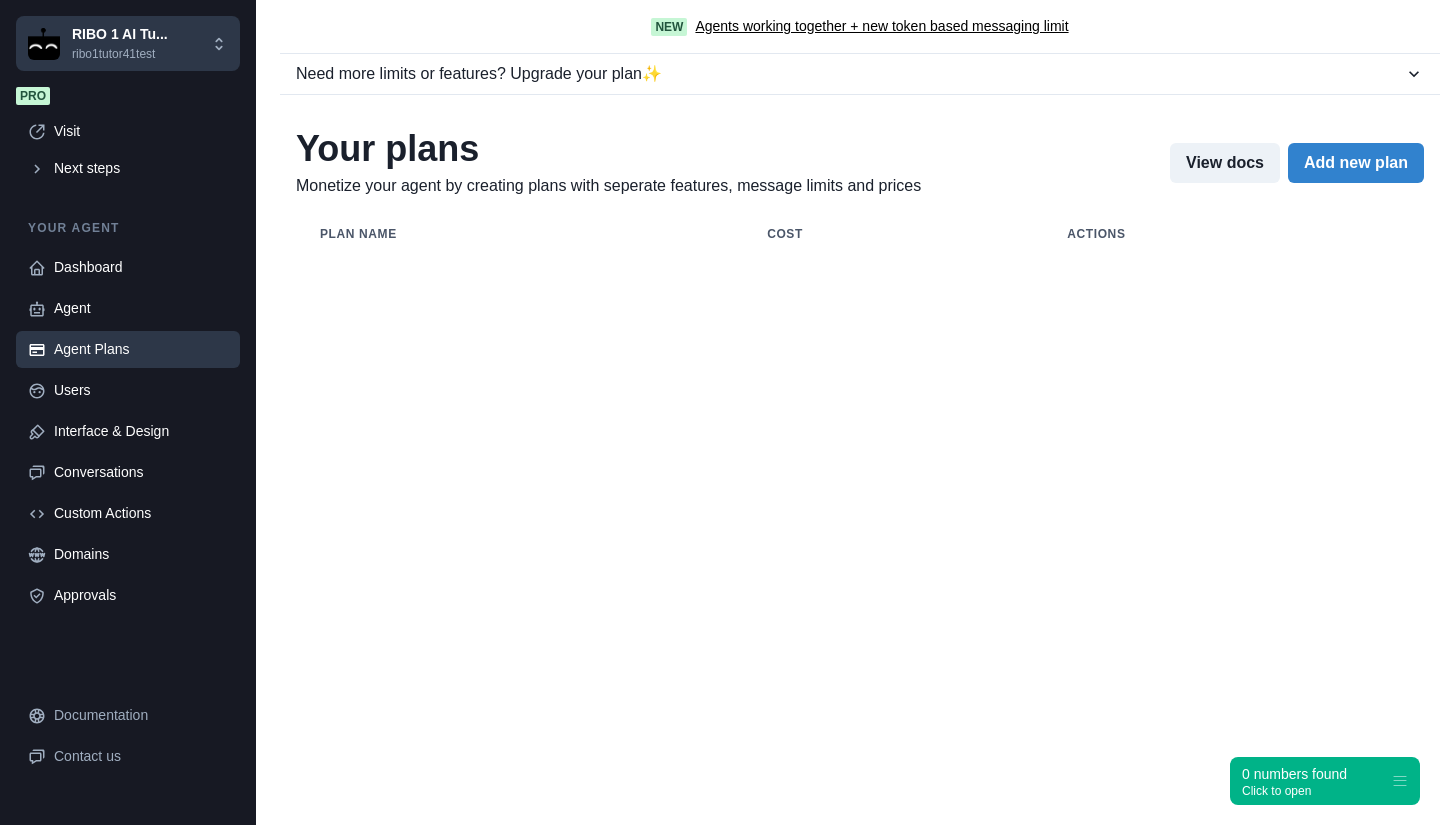 click on "Agent Plans" at bounding box center [141, 349] 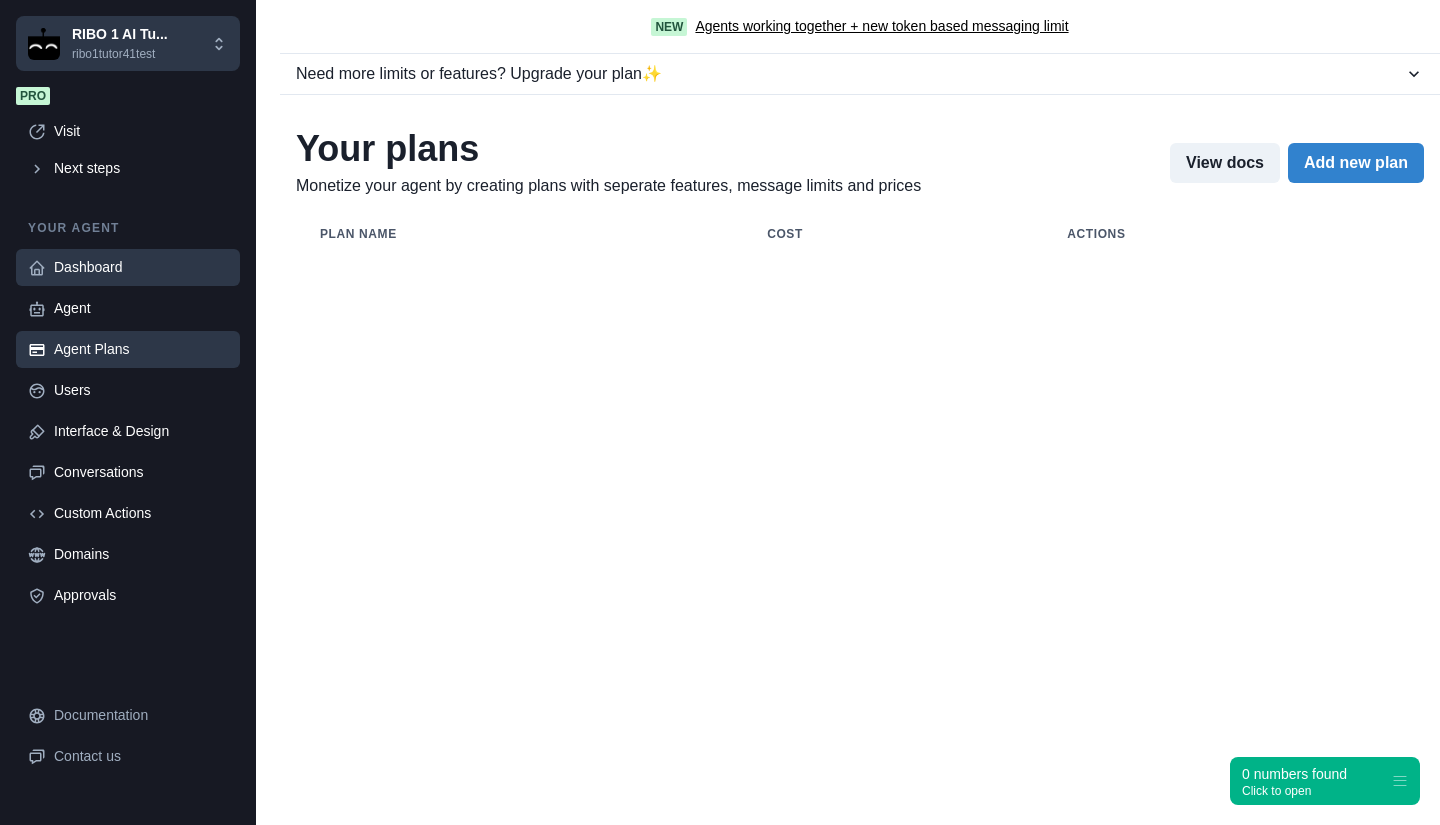 click on "Dashboard" at bounding box center [141, 267] 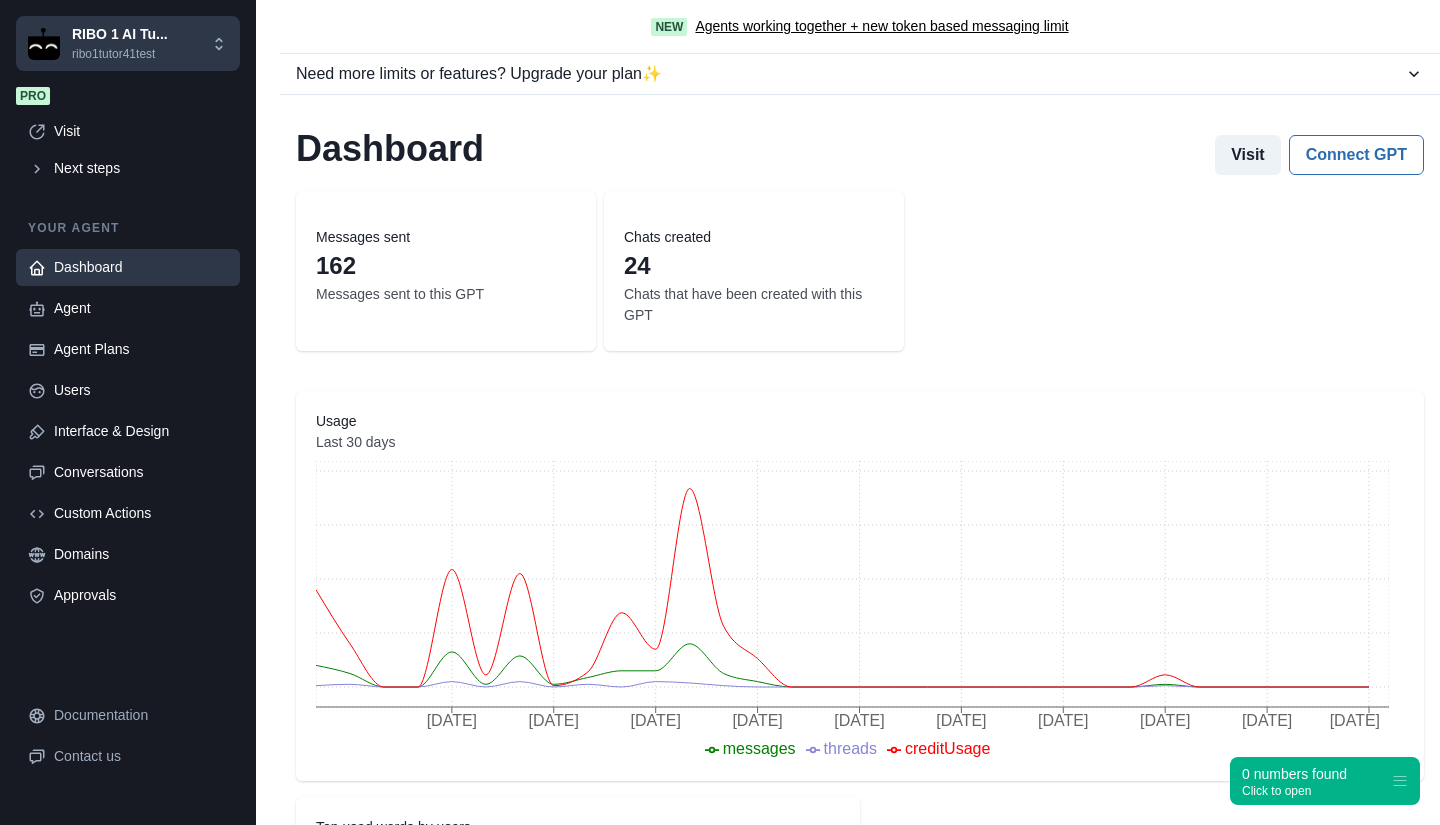 click on "Visit" at bounding box center (1248, 155) 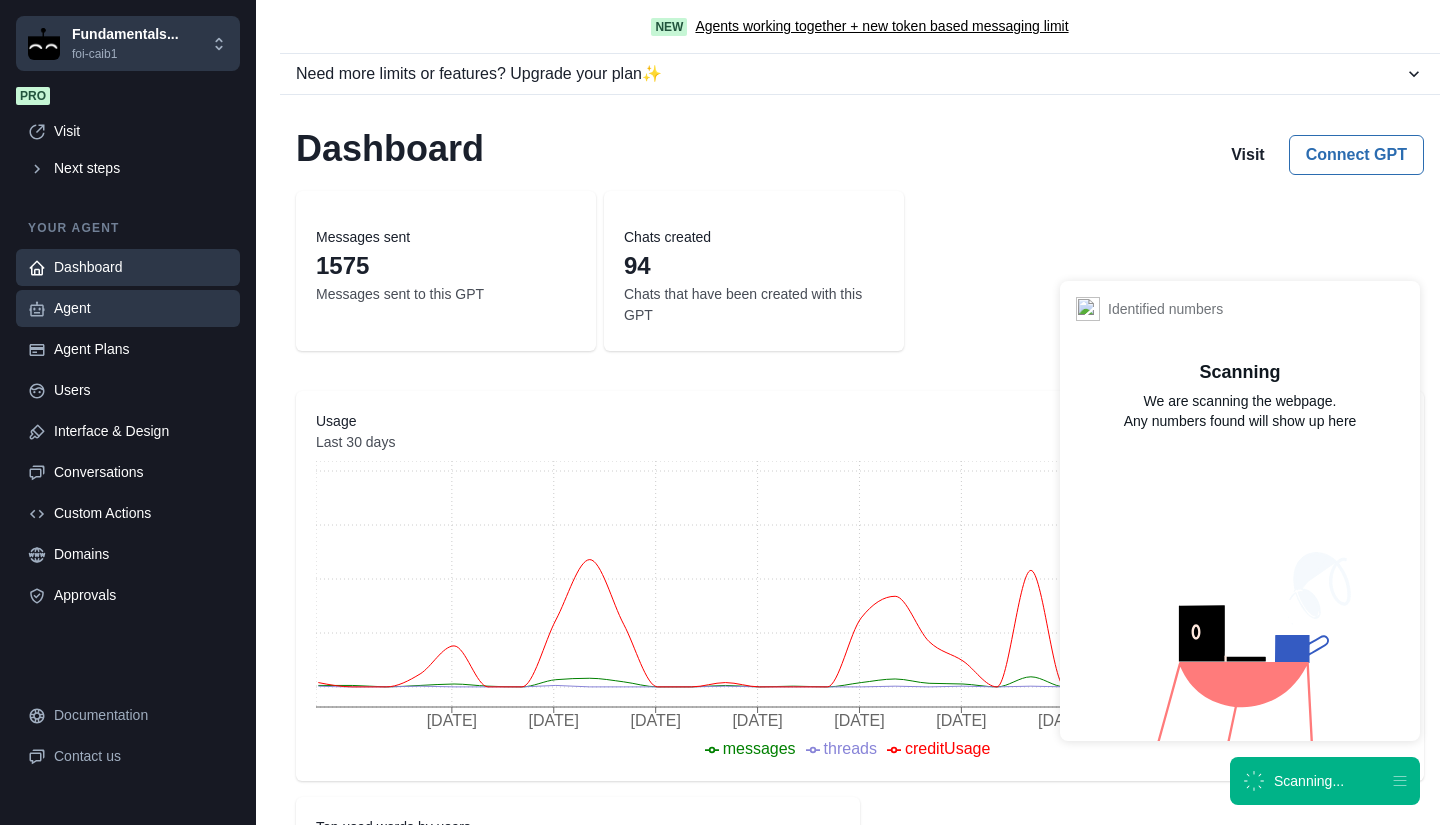 scroll, scrollTop: 0, scrollLeft: 0, axis: both 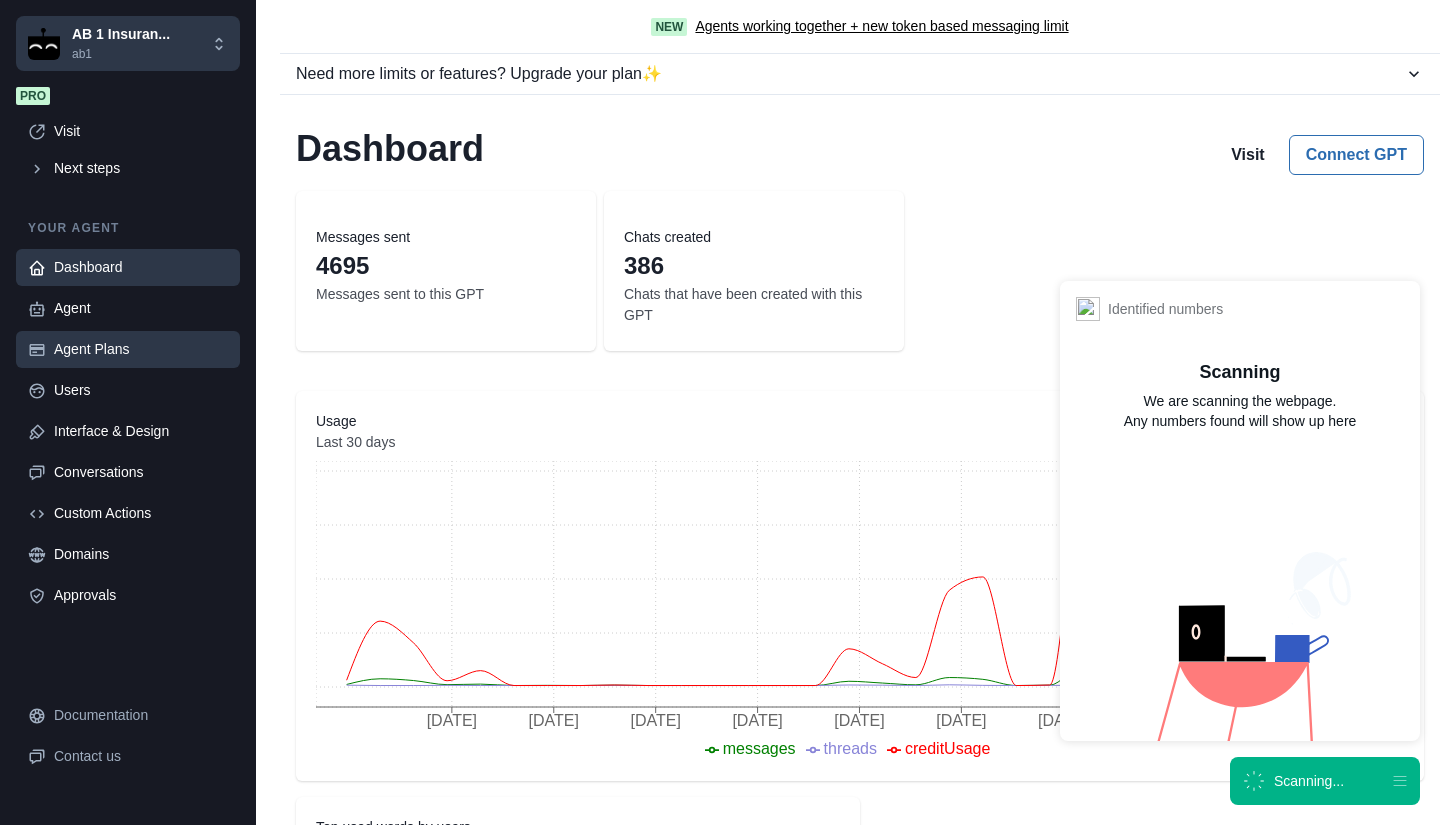 click on "Agent Plans" at bounding box center (141, 349) 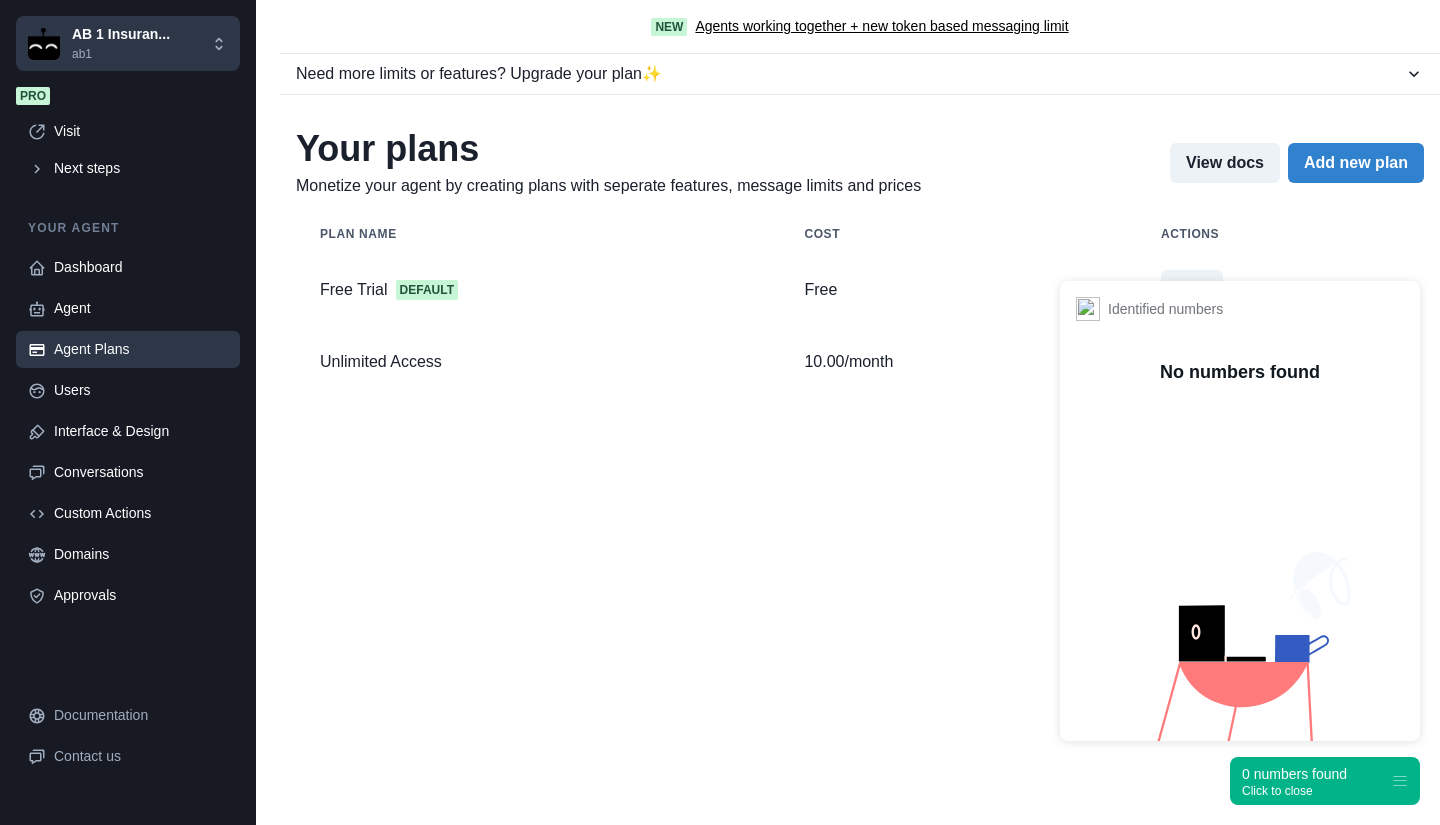 click on "Users" at bounding box center [141, 390] 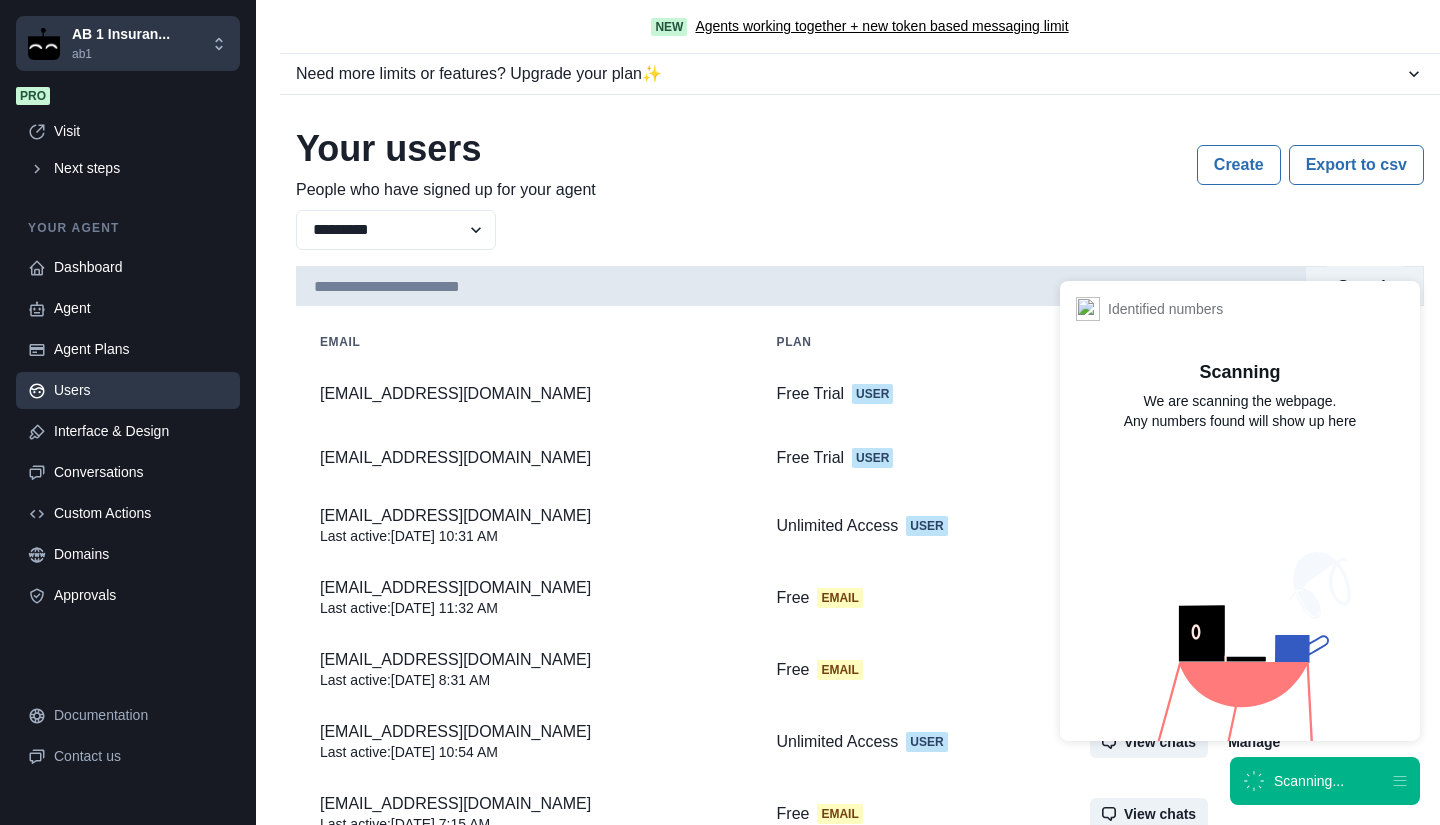 click at bounding box center (801, 286) 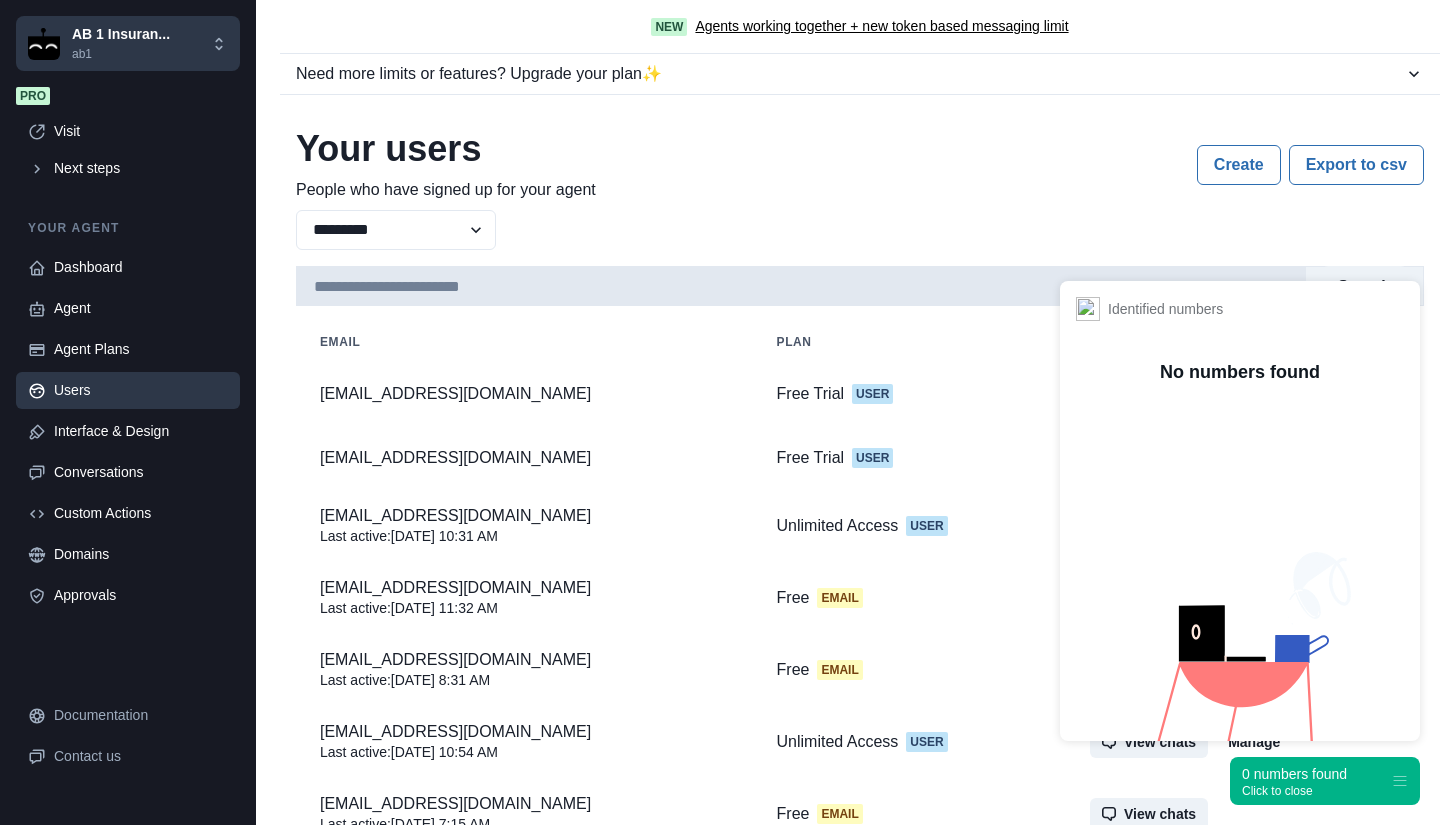 paste on "**********" 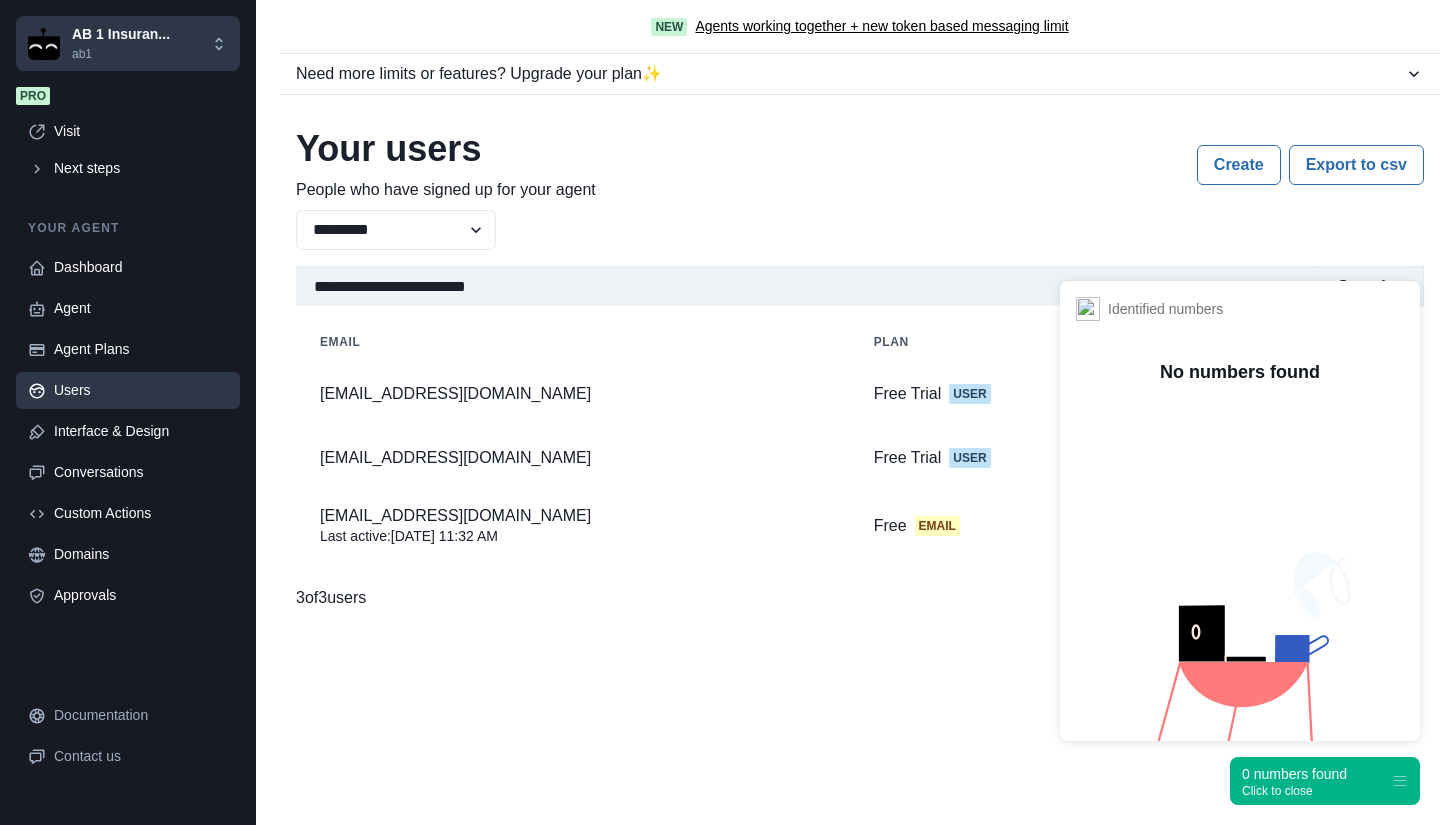type on "**********" 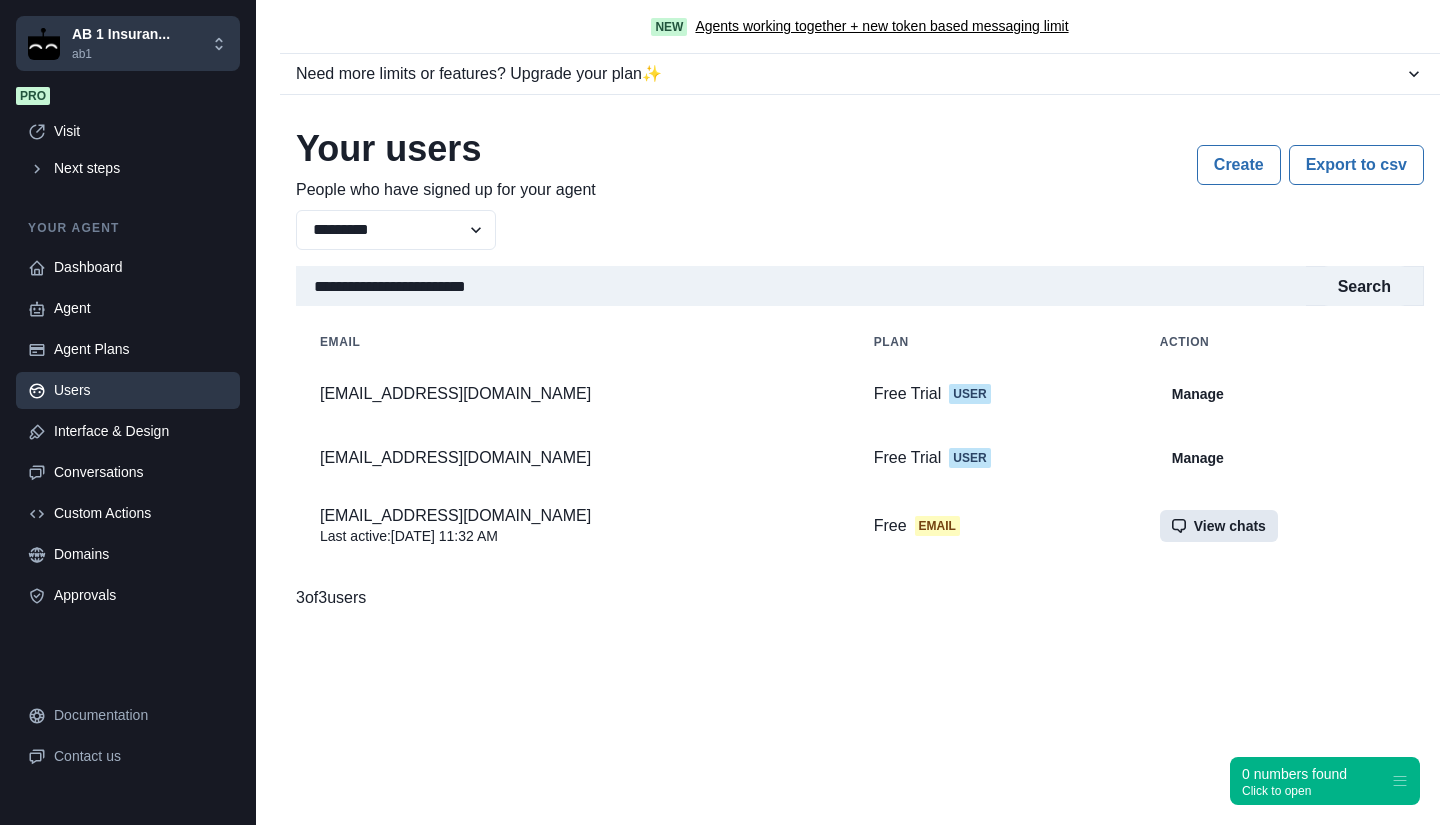 click on "View chats" at bounding box center (1219, 526) 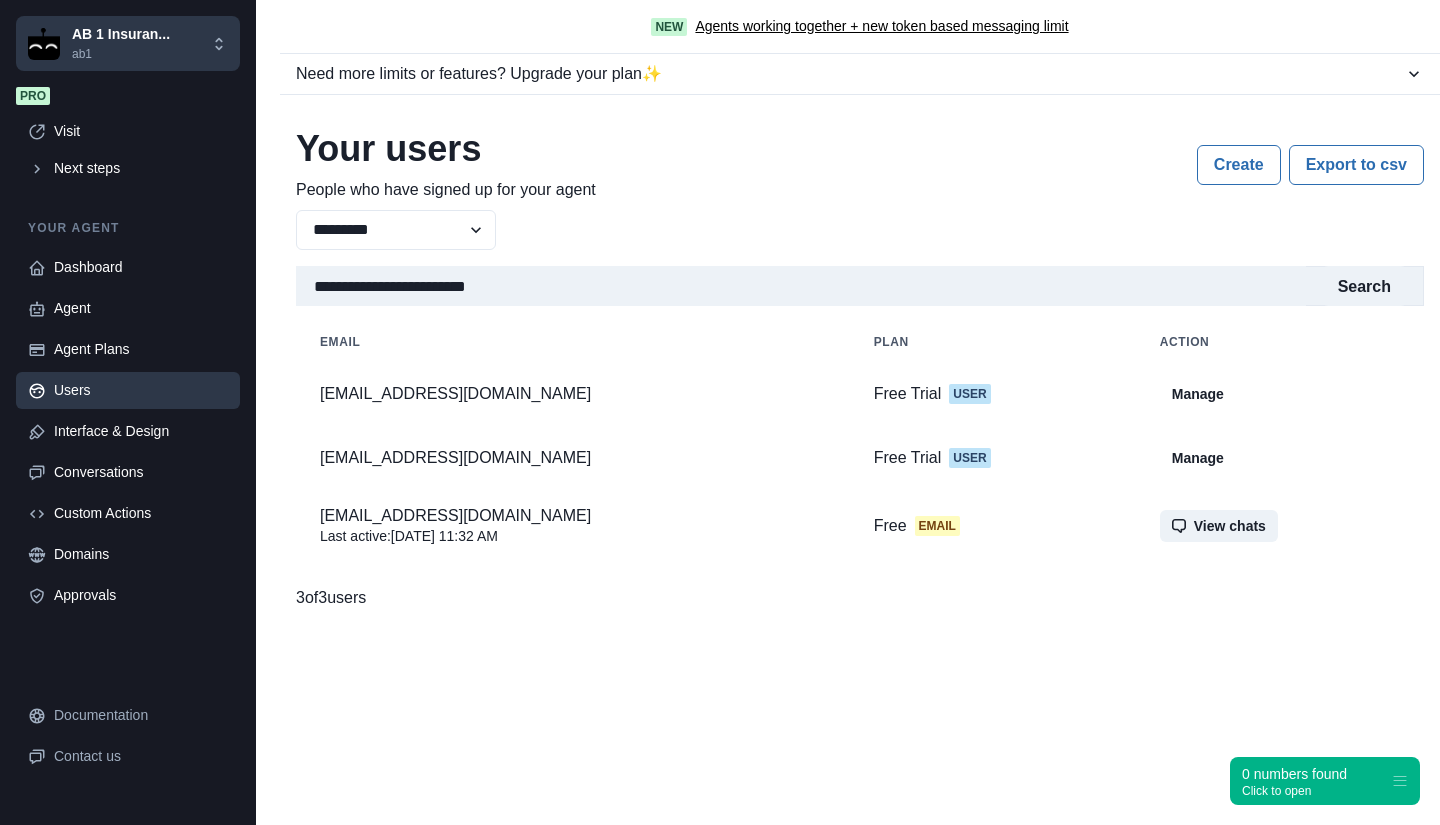 click on "Load more" at bounding box center [57, 1129] 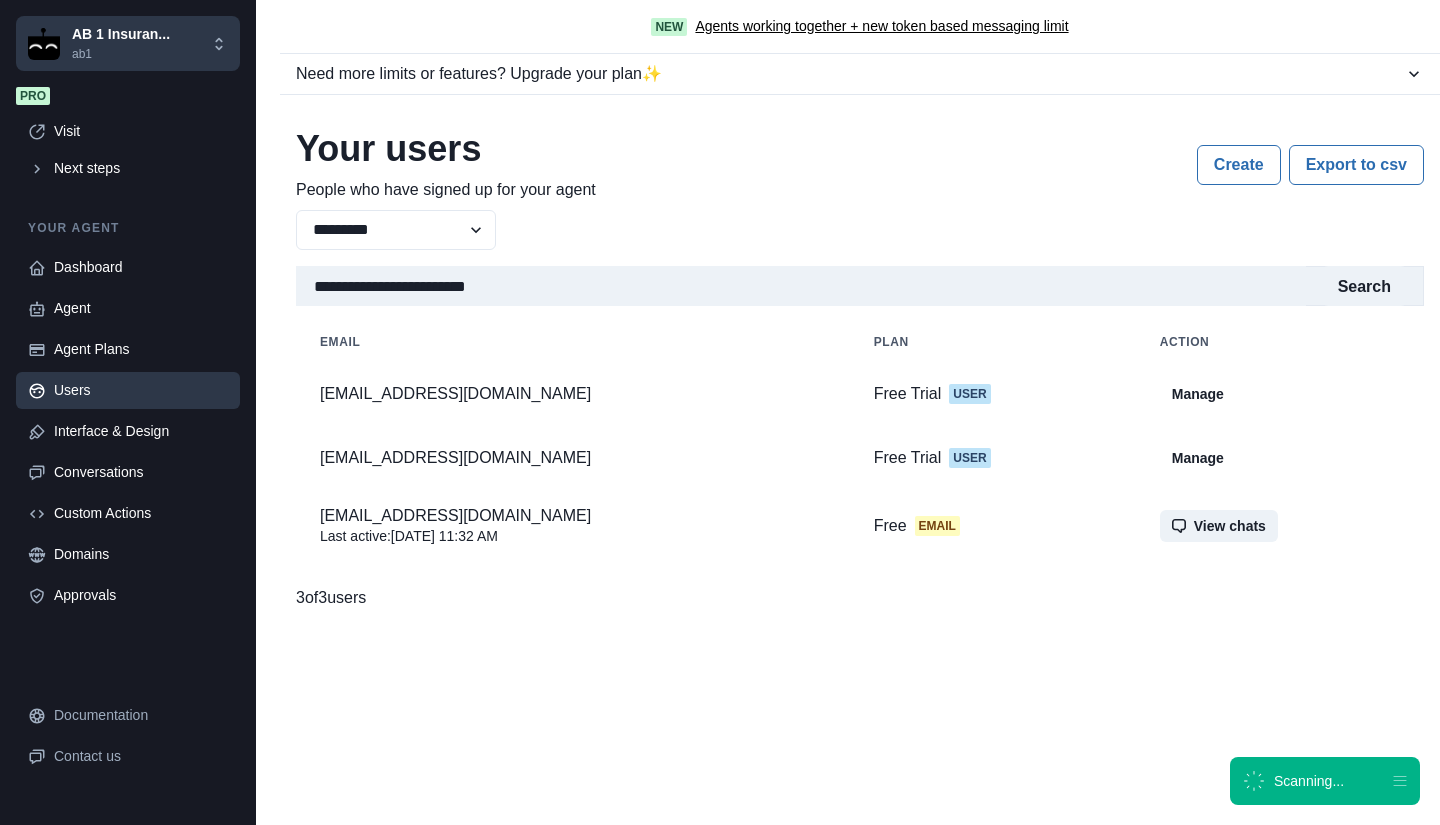 click on "Load more" at bounding box center [57, 1129] 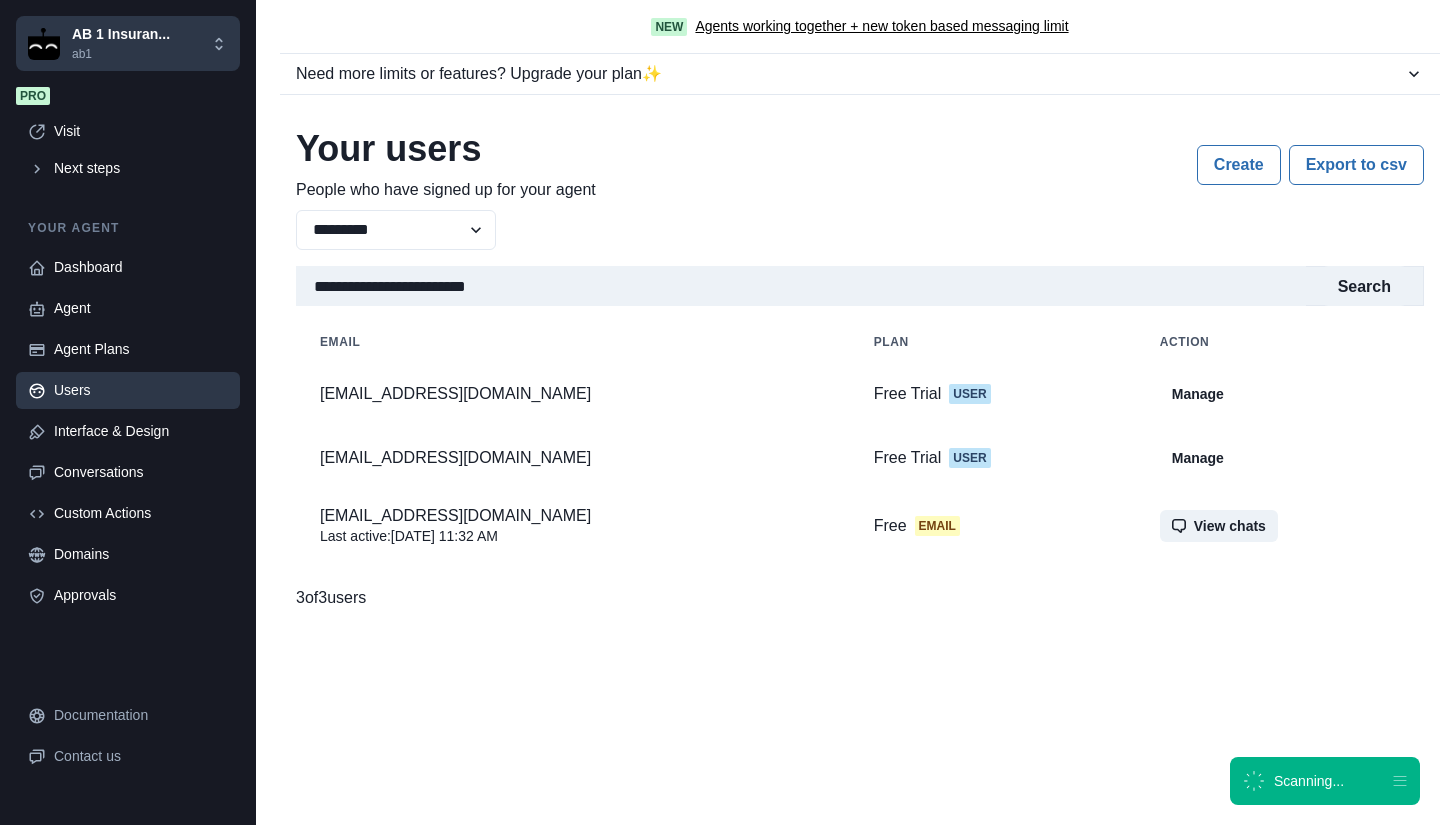 click on "3  of  3  users" at bounding box center [331, 598] 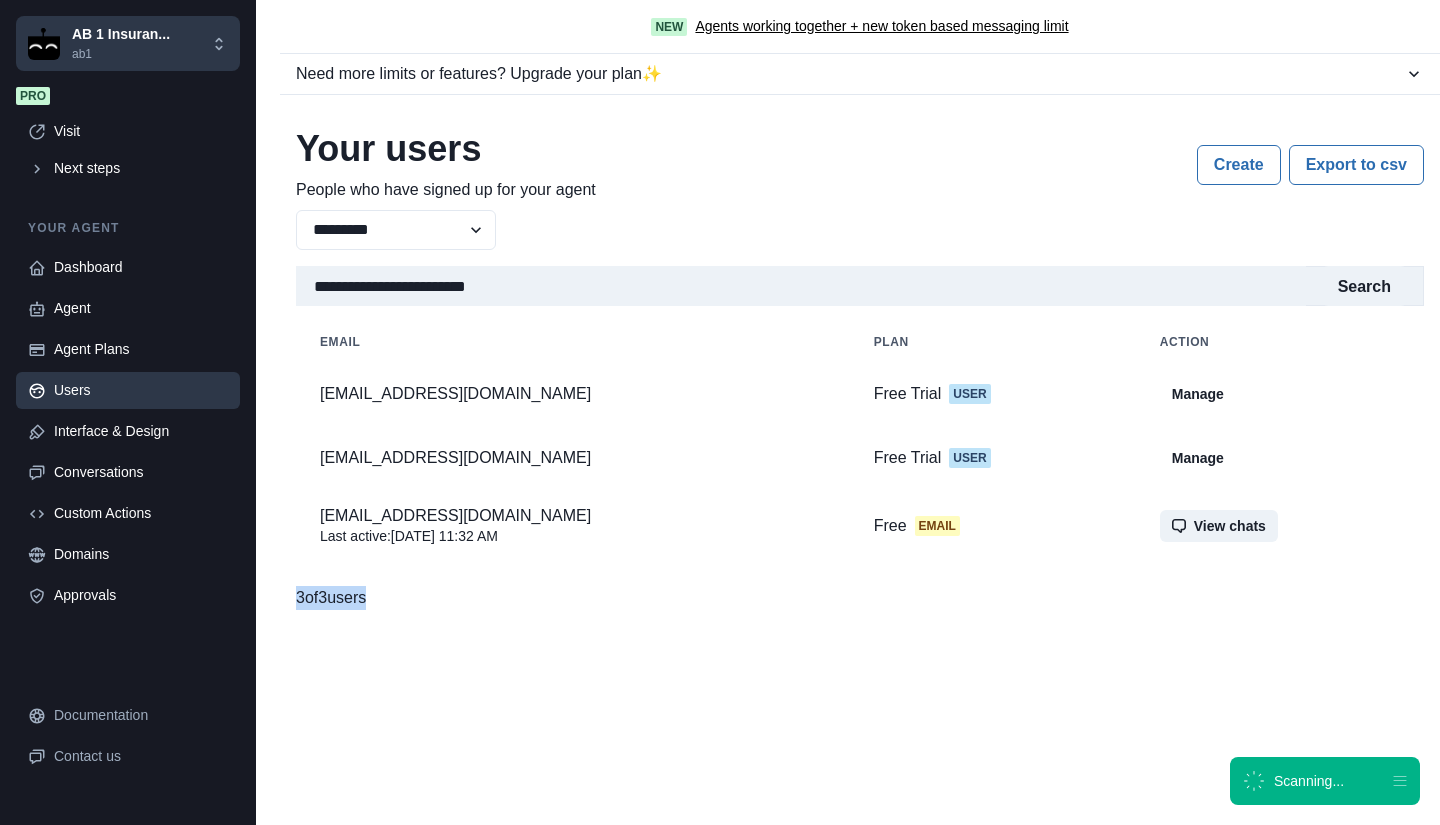 click on "3  of  3  users" at bounding box center (331, 598) 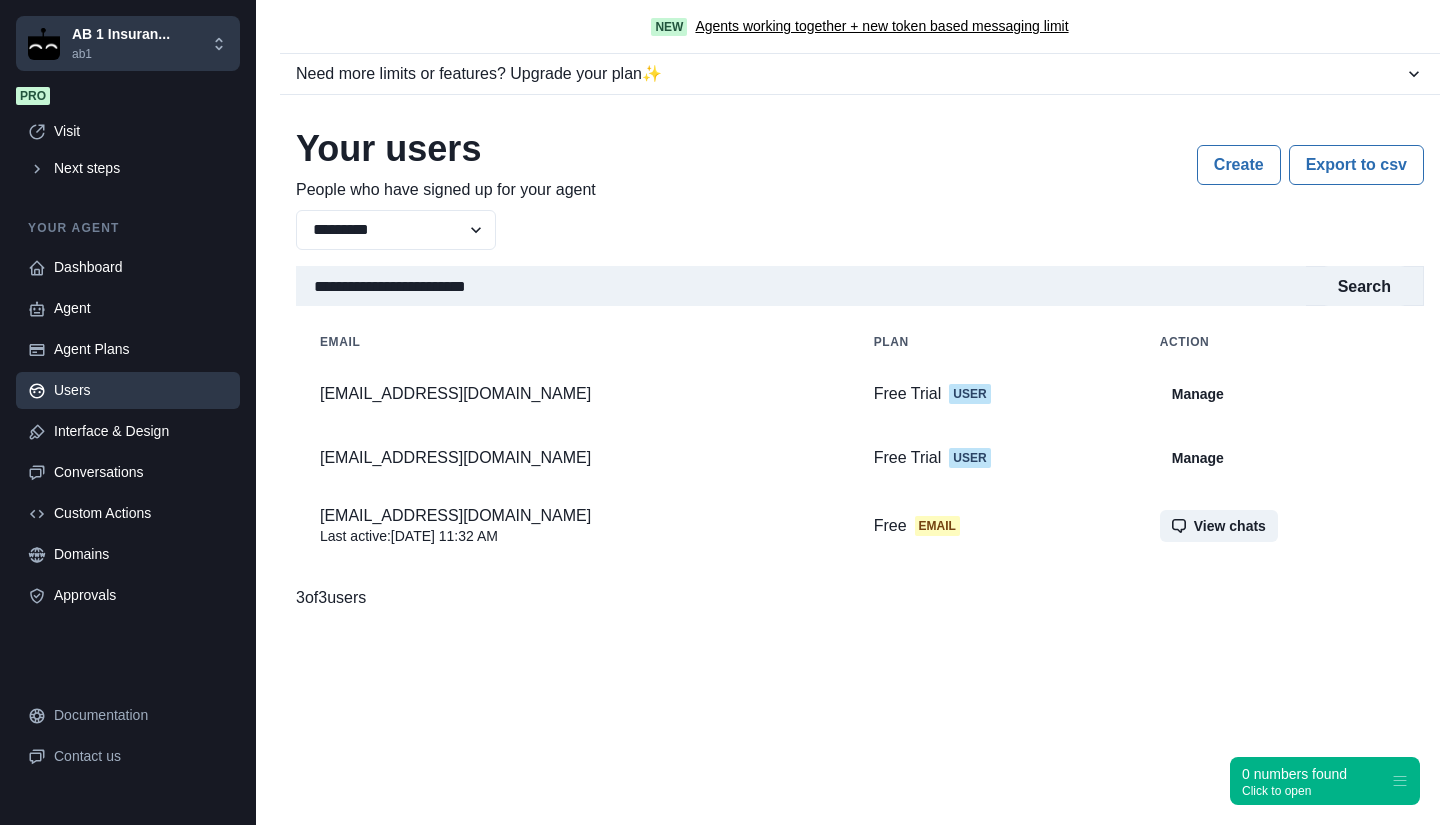 click on "Email" at bounding box center (937, 526) 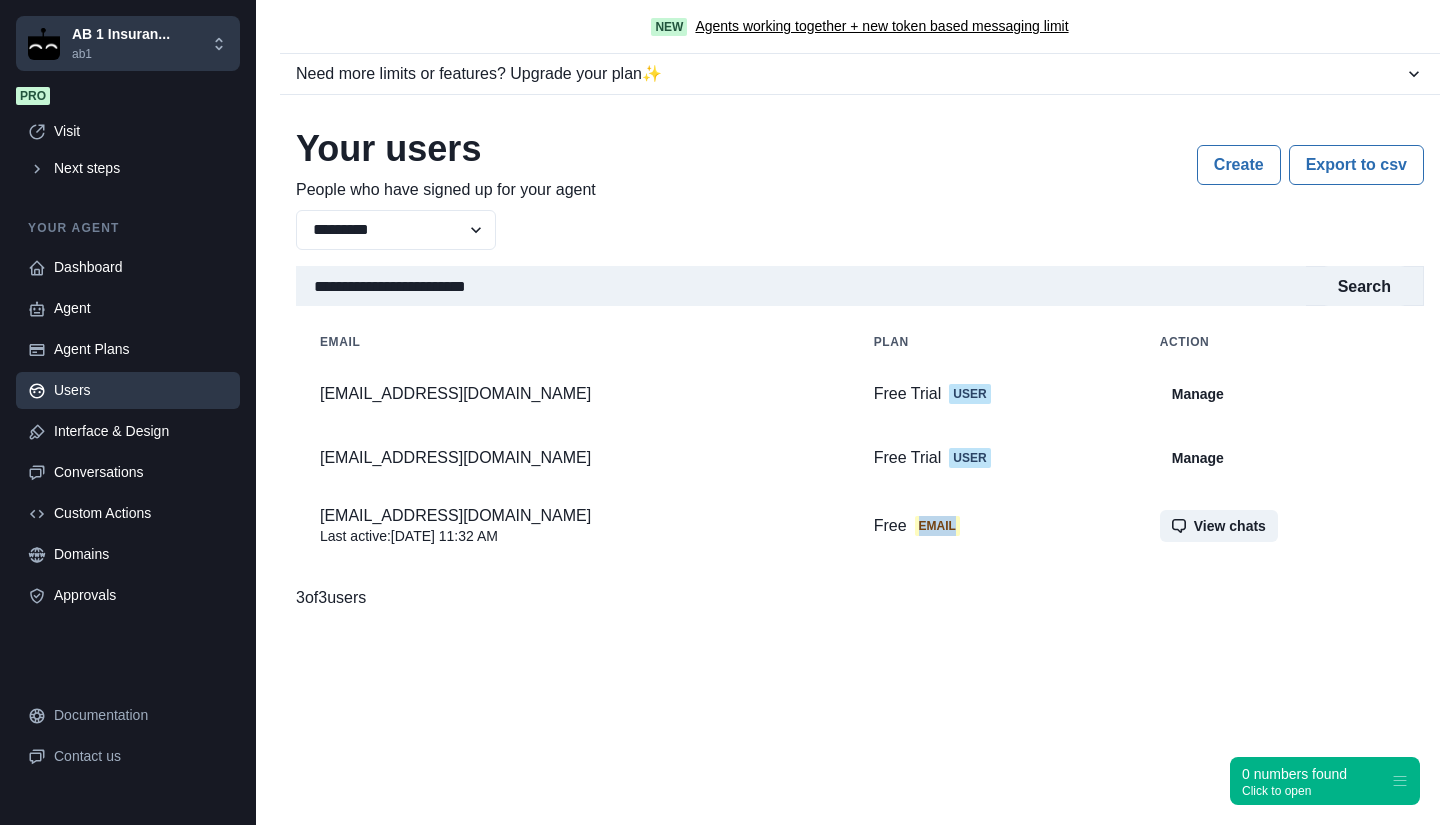 click on "Email" at bounding box center (937, 526) 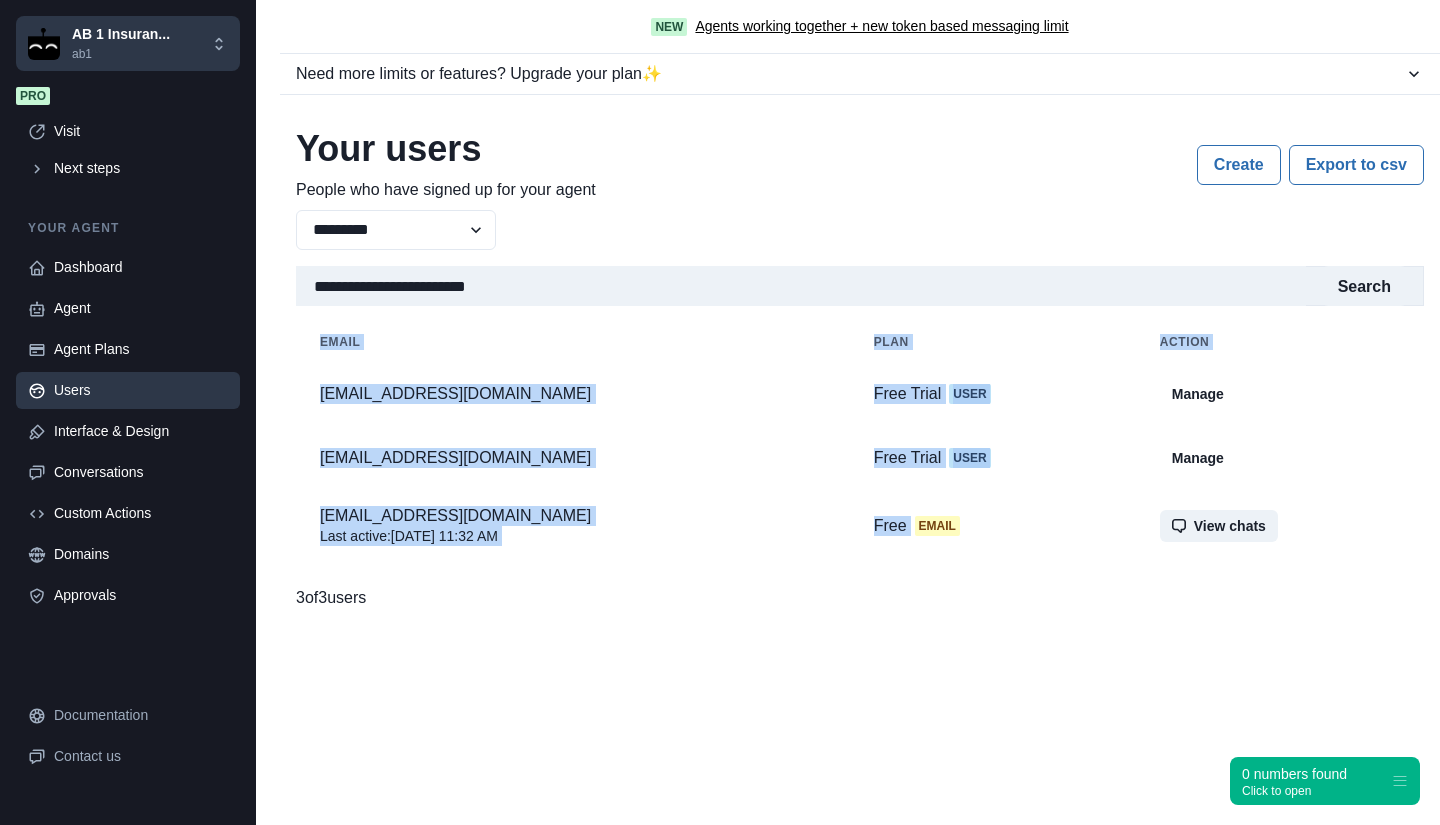 click on "Email" at bounding box center [937, 526] 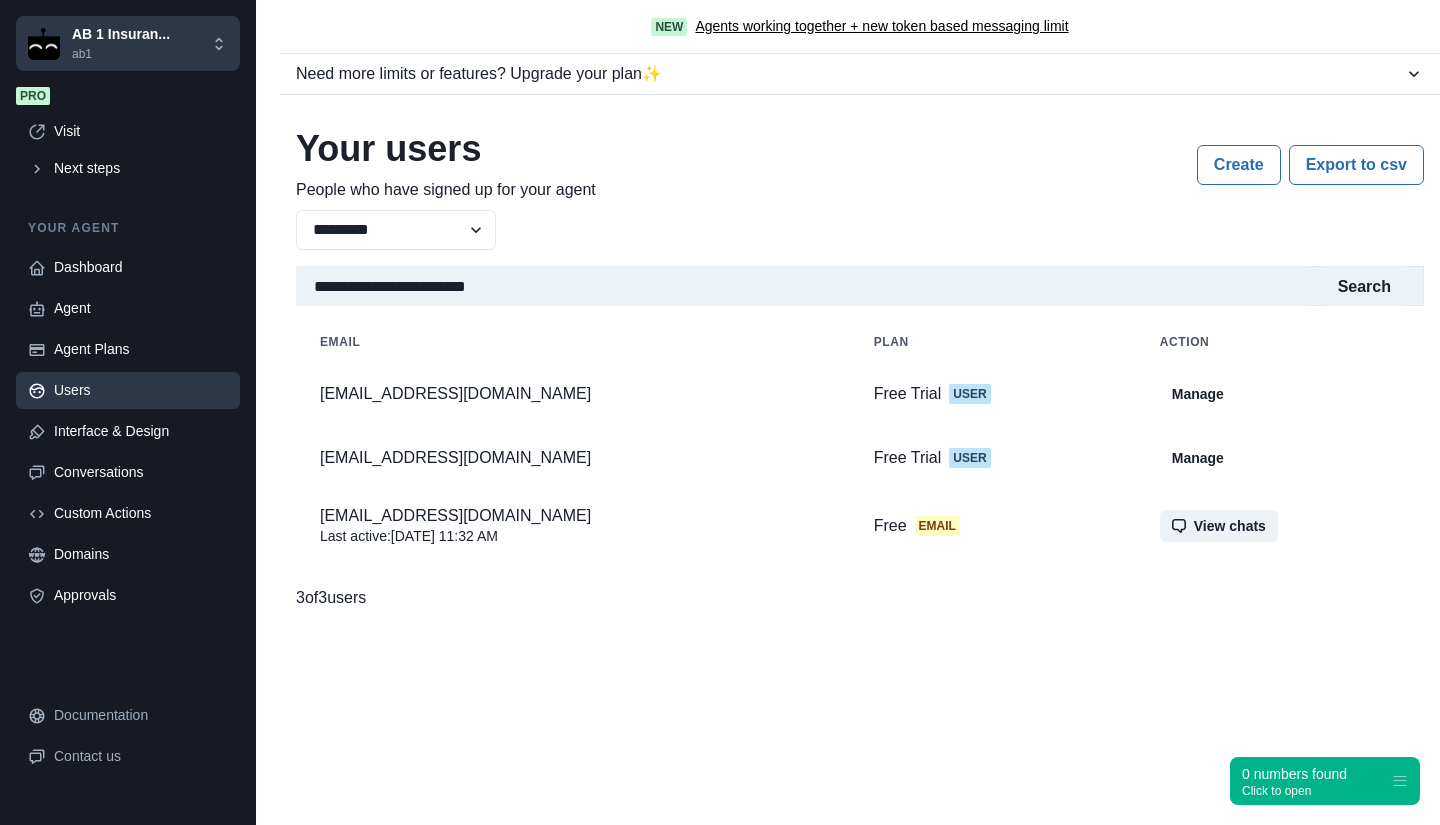 click on "**********" at bounding box center [860, 368] 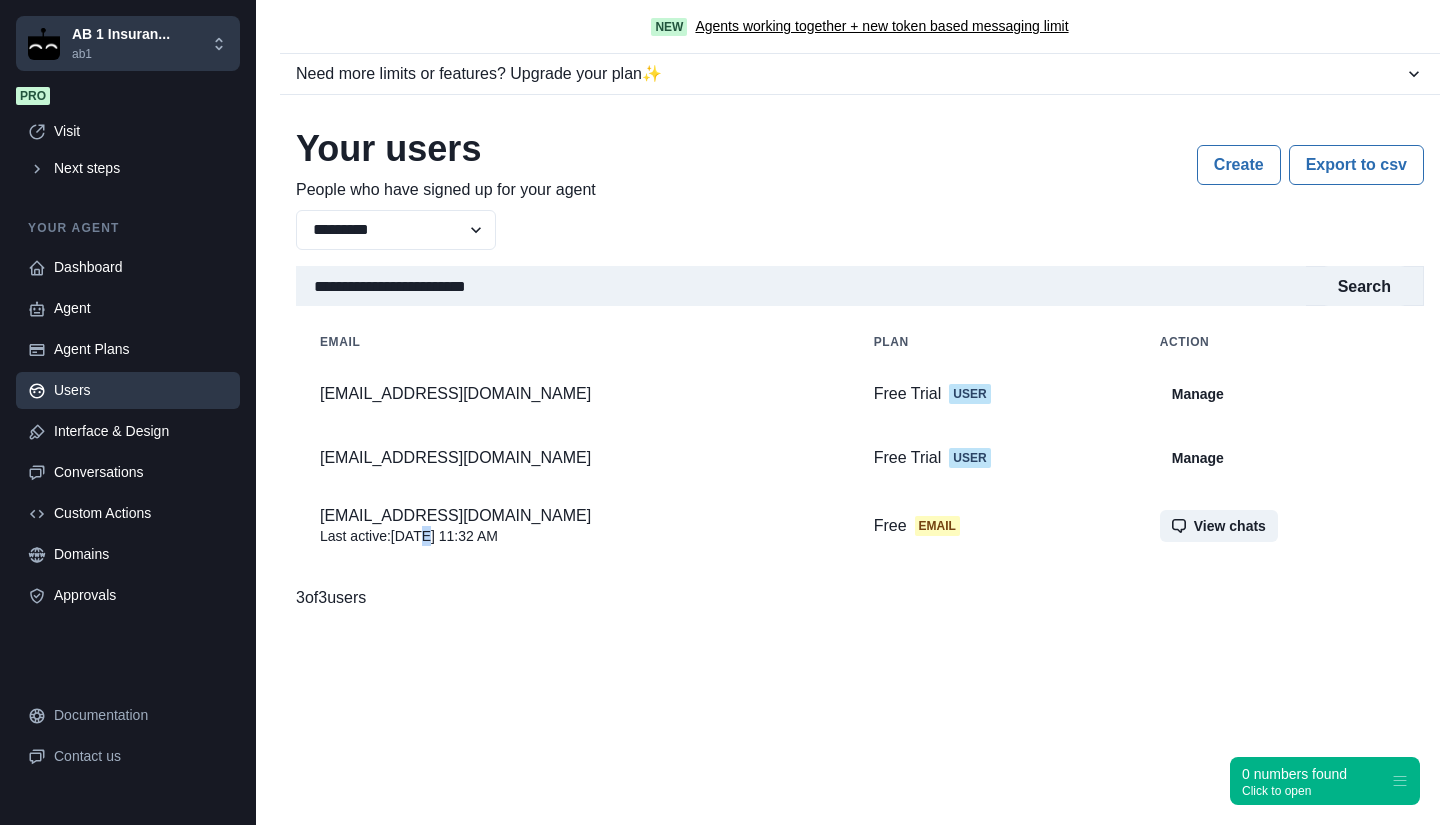 click on "Last active :  Jul 1, 2025 11:32 AM" at bounding box center [573, 536] 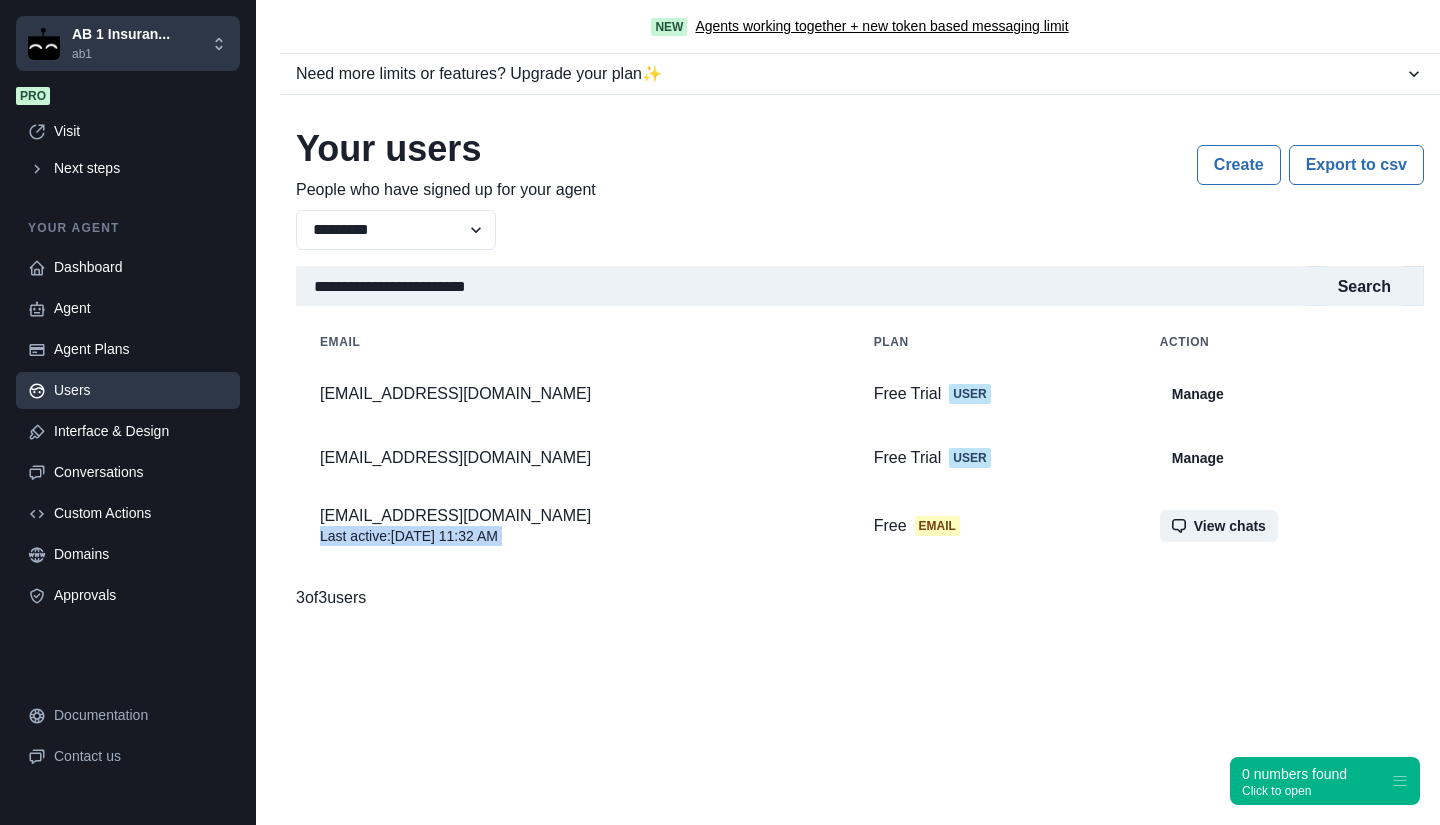 click on "Last active :  Jul 1, 2025 11:32 AM" at bounding box center [573, 536] 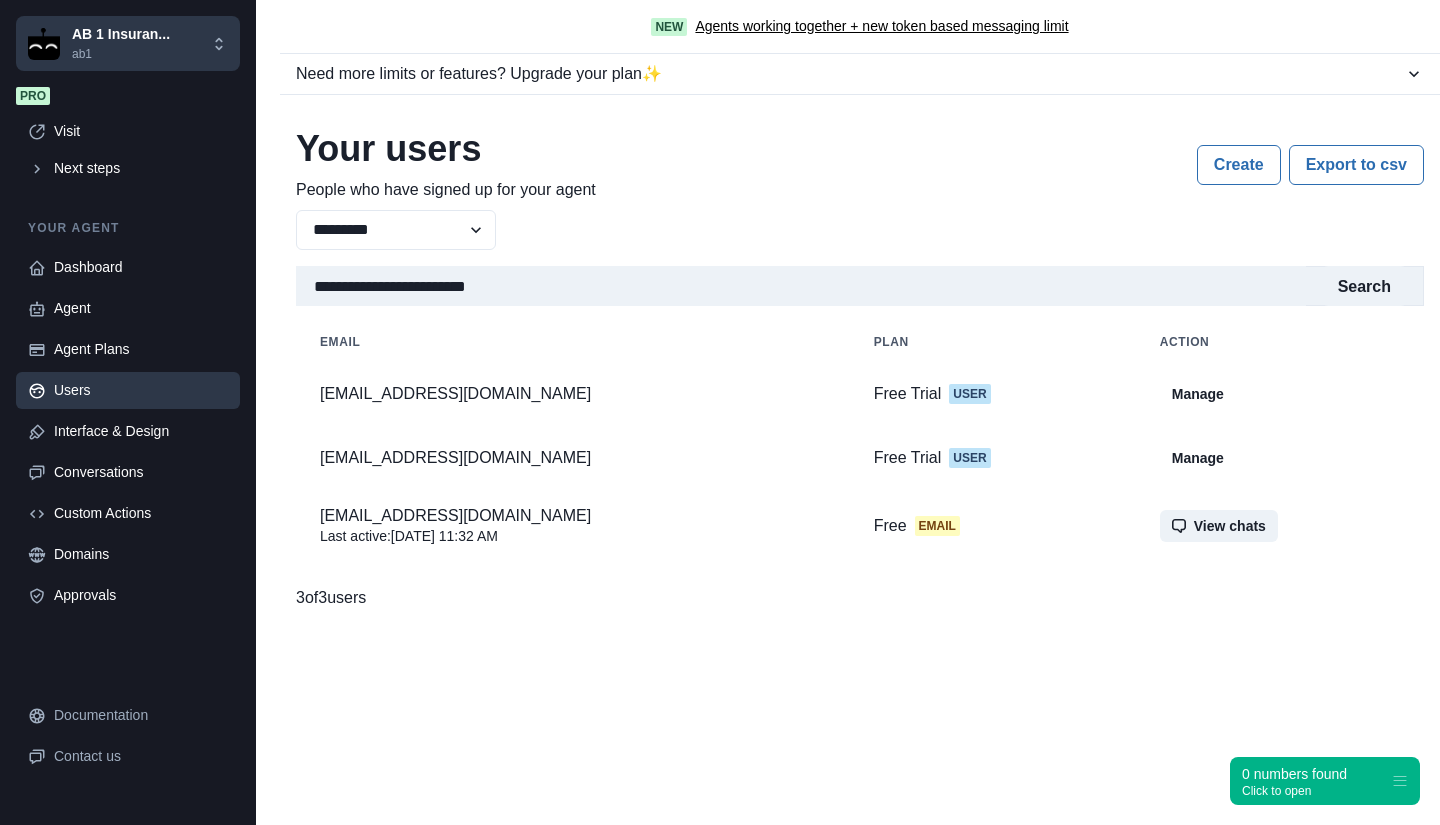 click on "kaushalpatel253@gmail.com Last active :  Jul 1, 2025 11:32 AM" at bounding box center [573, 526] 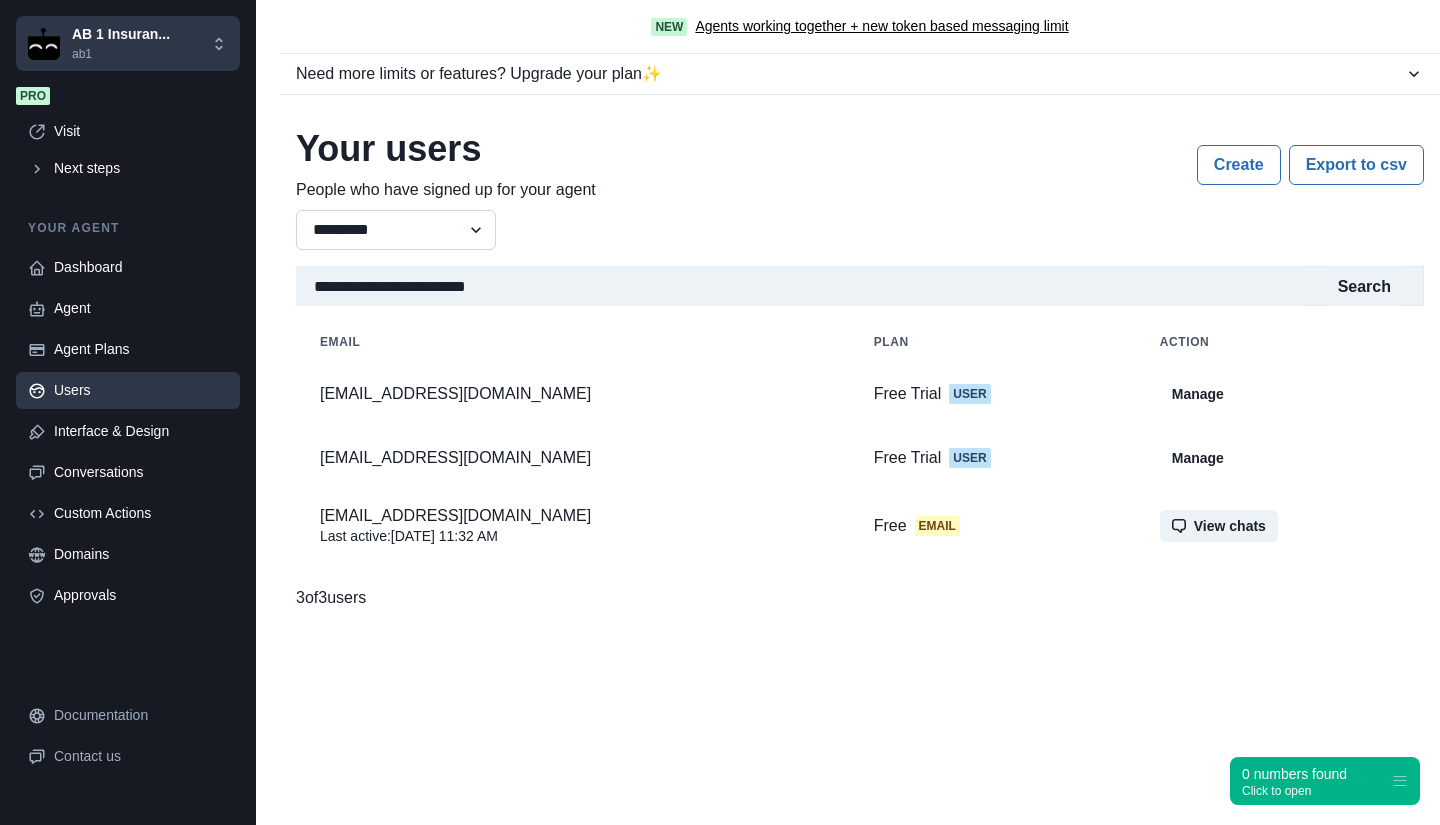 click on "**********" at bounding box center (396, 230) 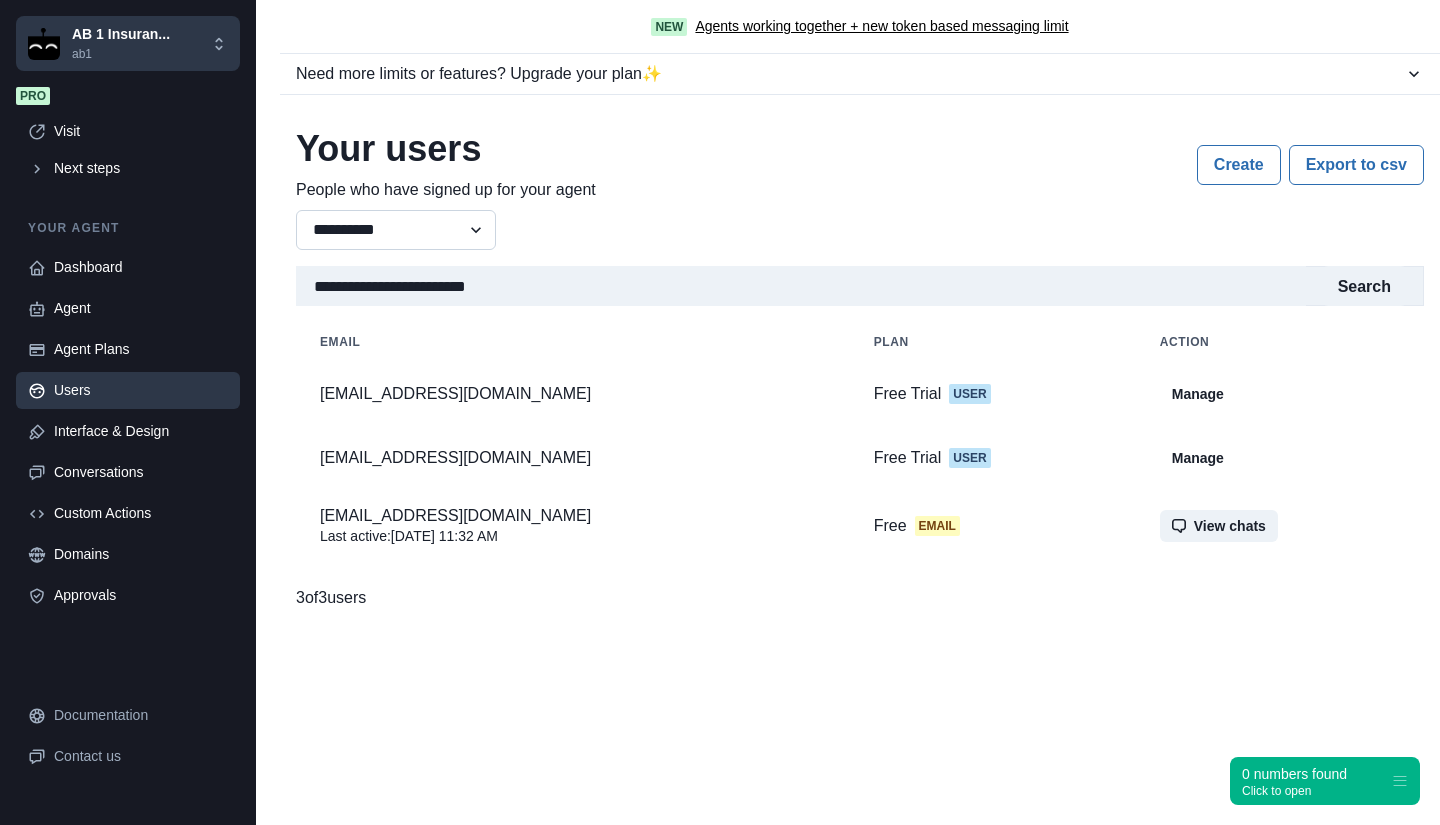 click on "**********" at bounding box center [396, 230] 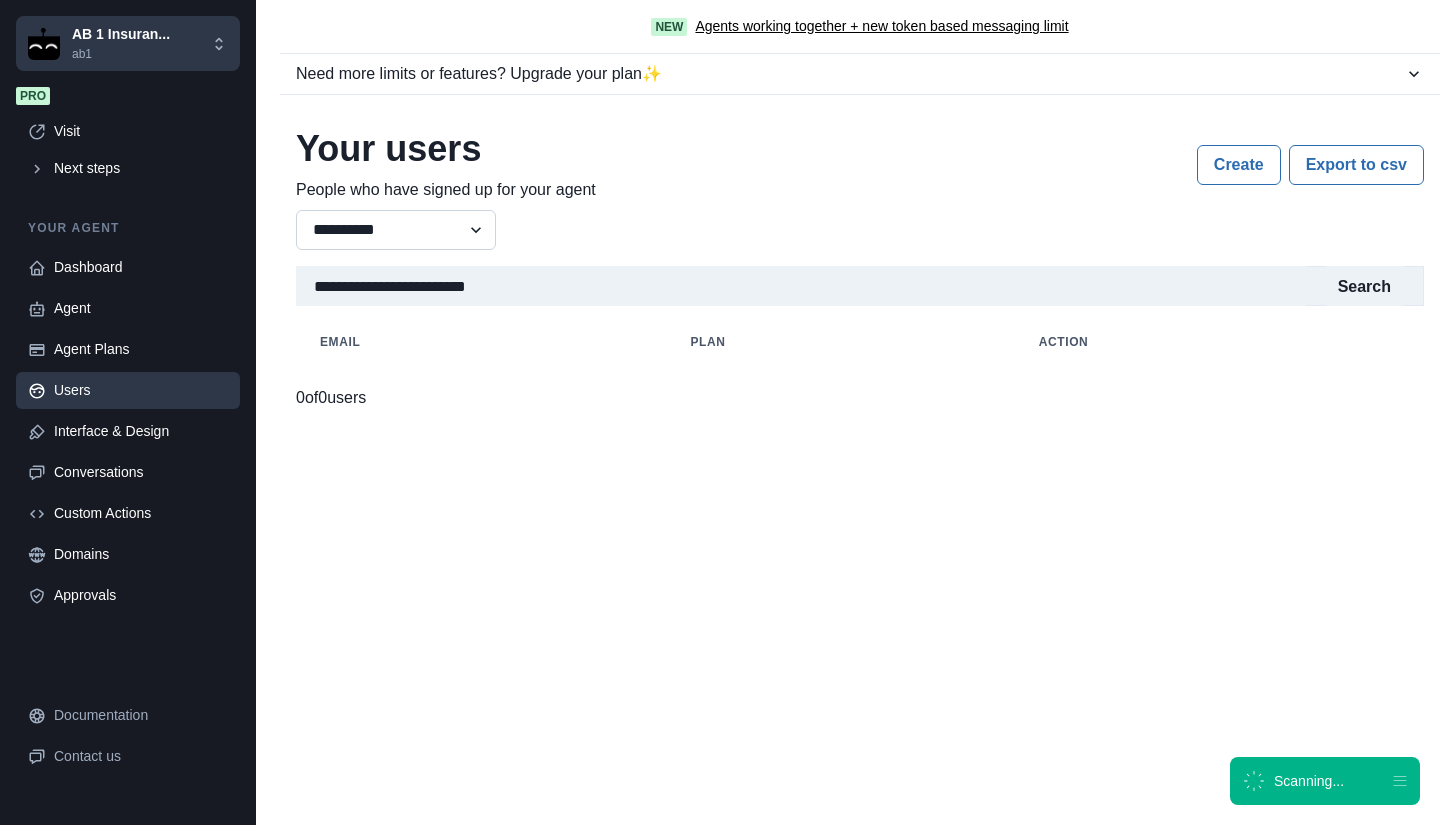 click on "**********" at bounding box center (396, 230) 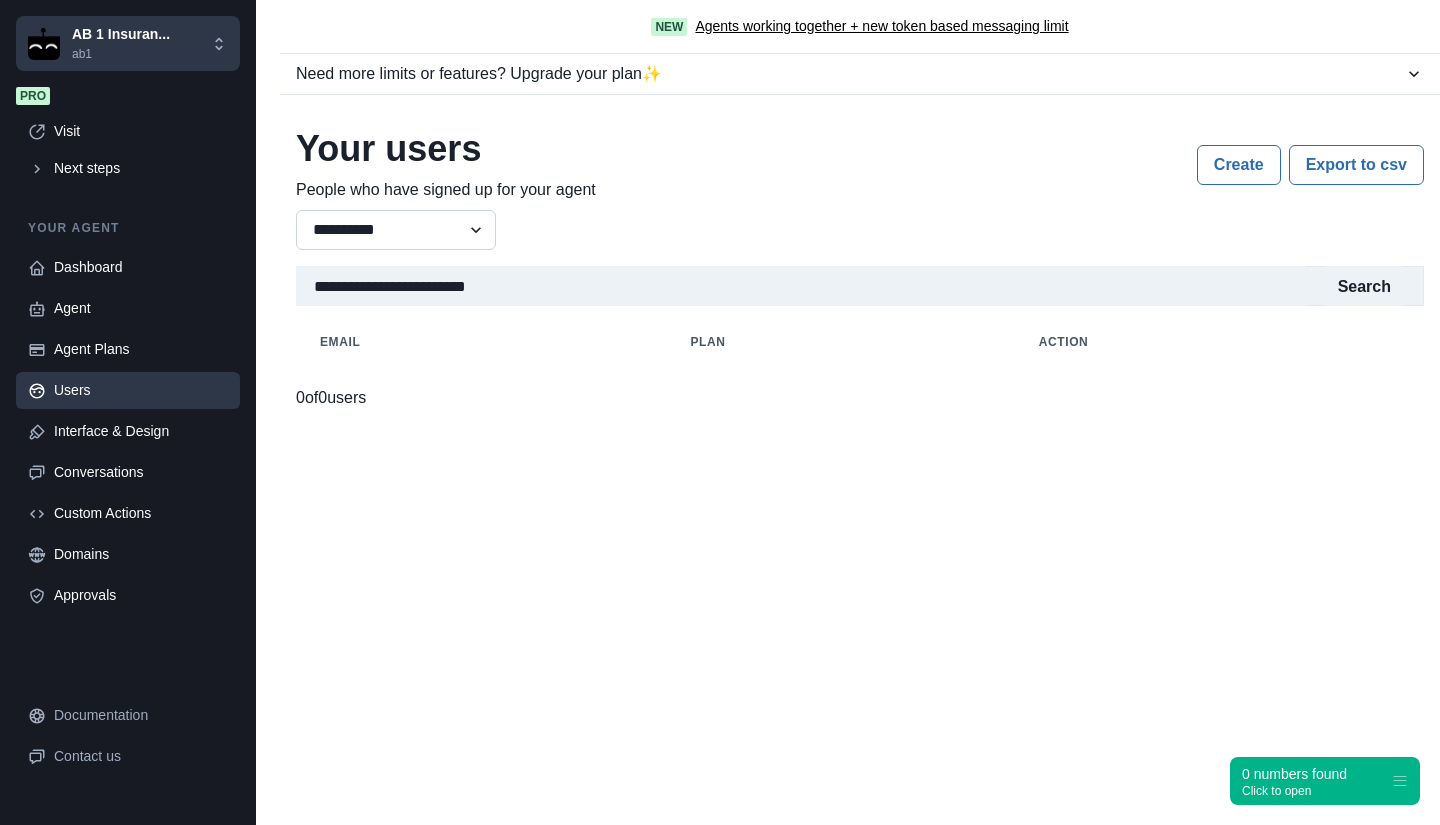 select on "*********" 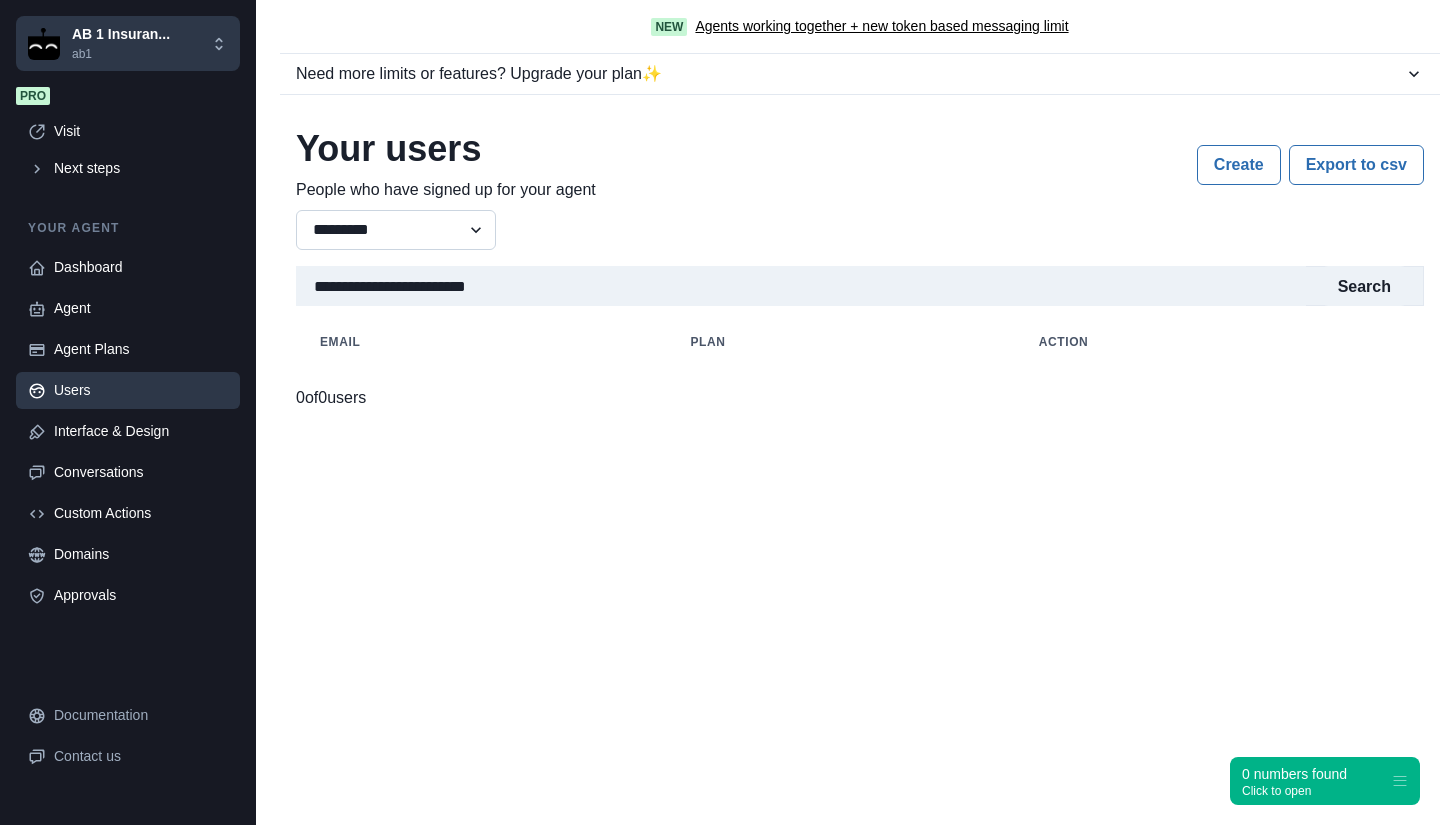 click on "**********" at bounding box center [396, 230] 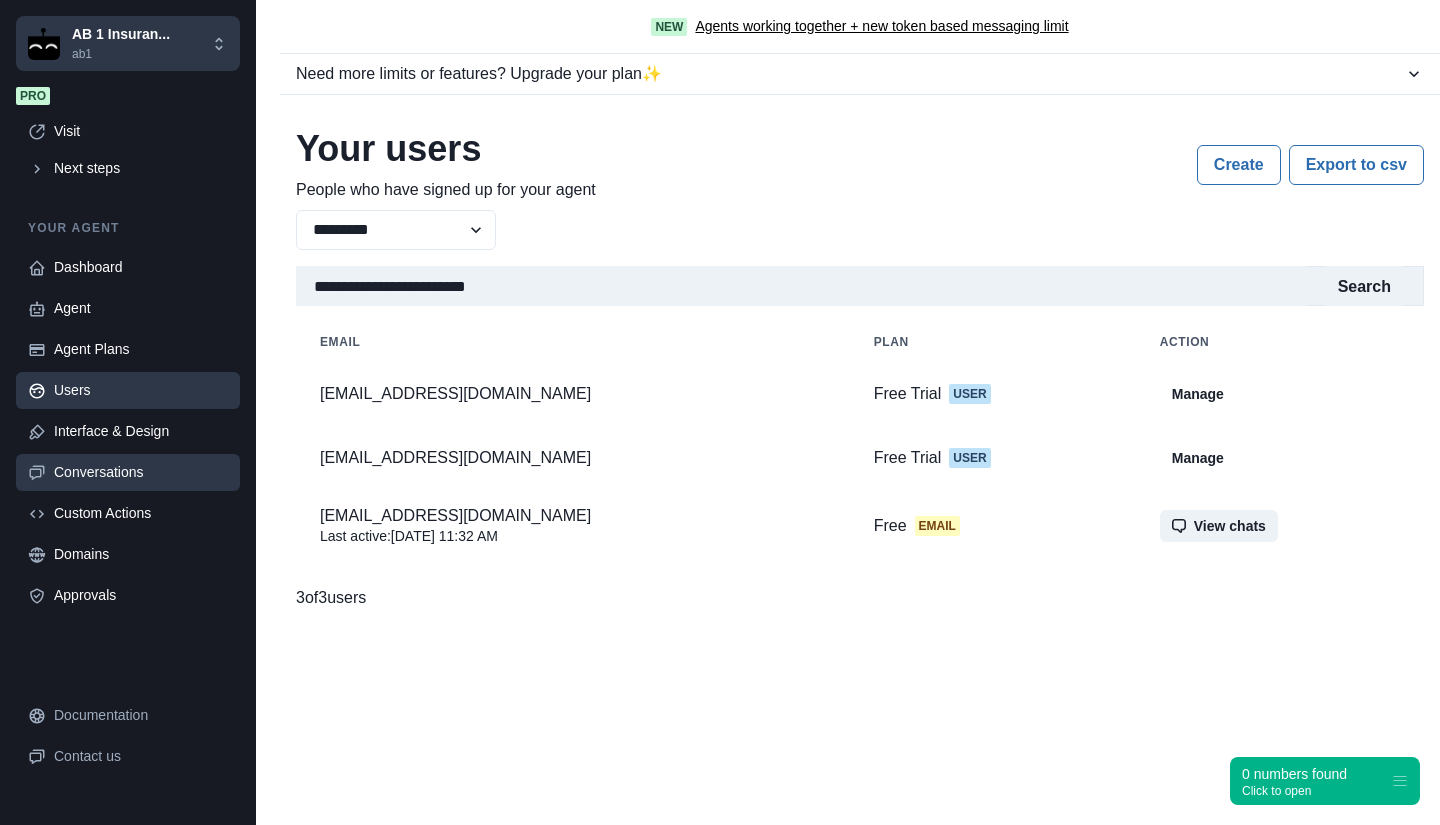 click on "Conversations" at bounding box center (141, 472) 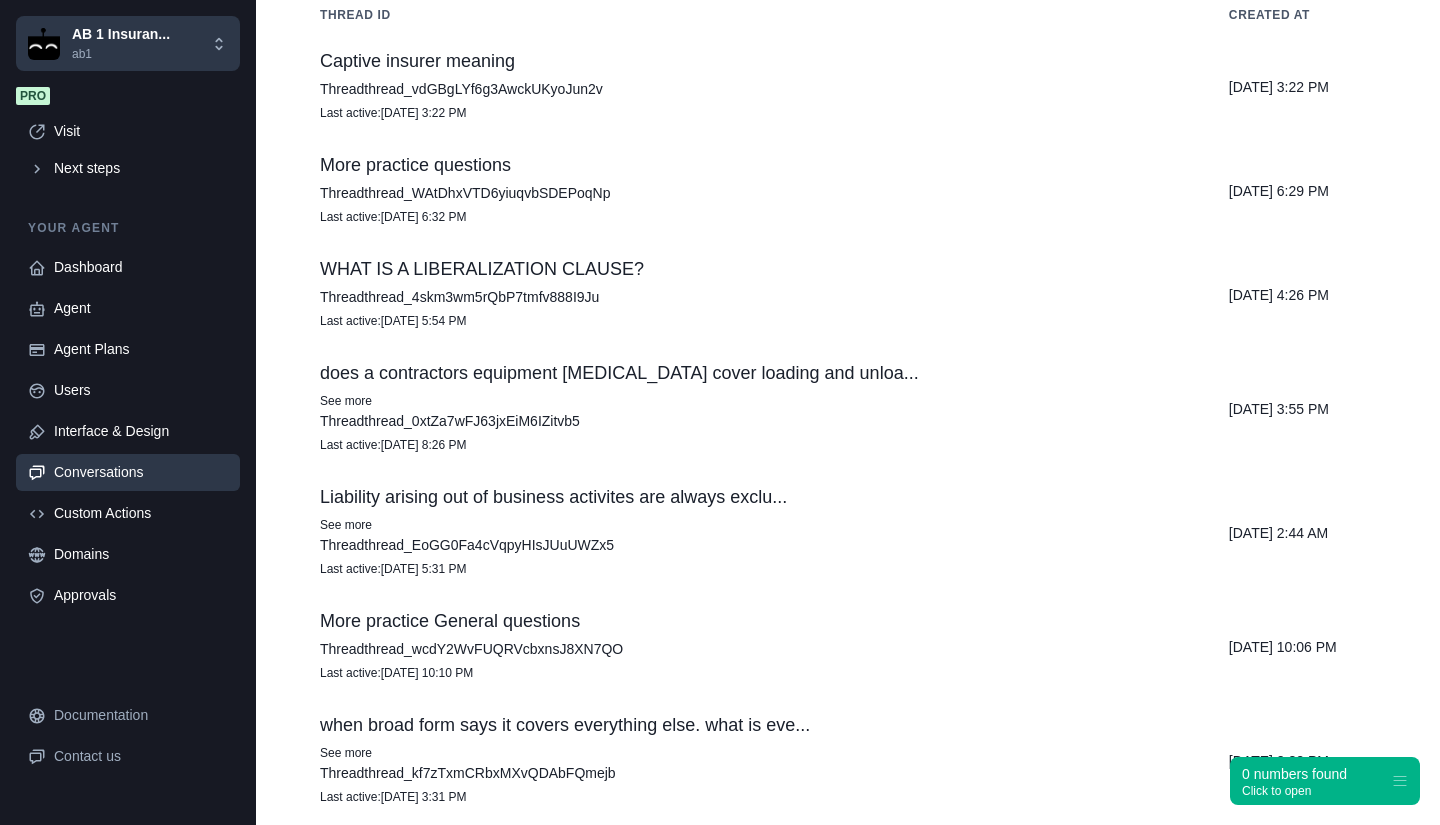 scroll, scrollTop: 400, scrollLeft: 0, axis: vertical 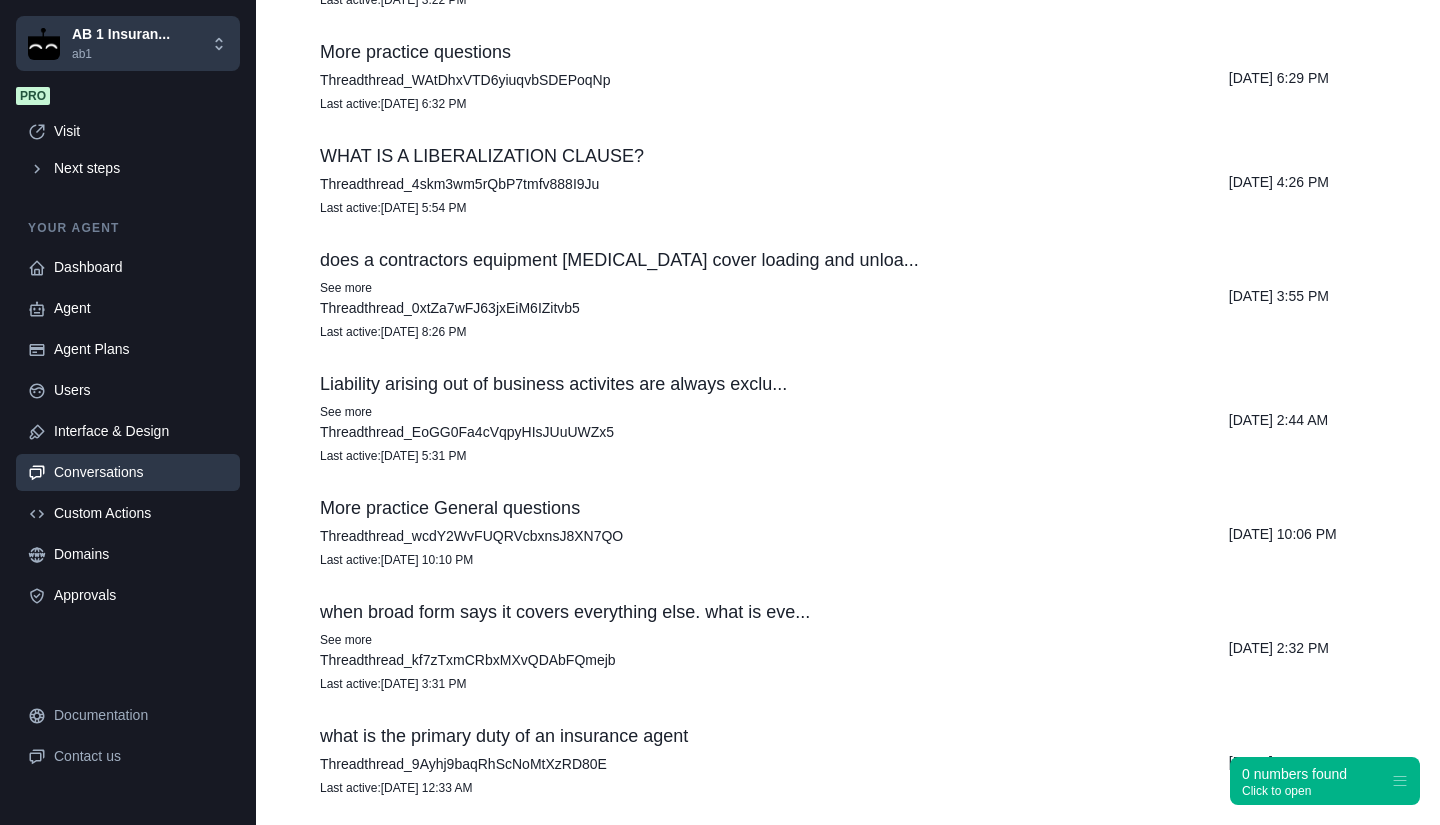 click on "Thread  thread_EoGG0Fa4cVqpyHIsJUuUWZx5" at bounding box center (750, 432) 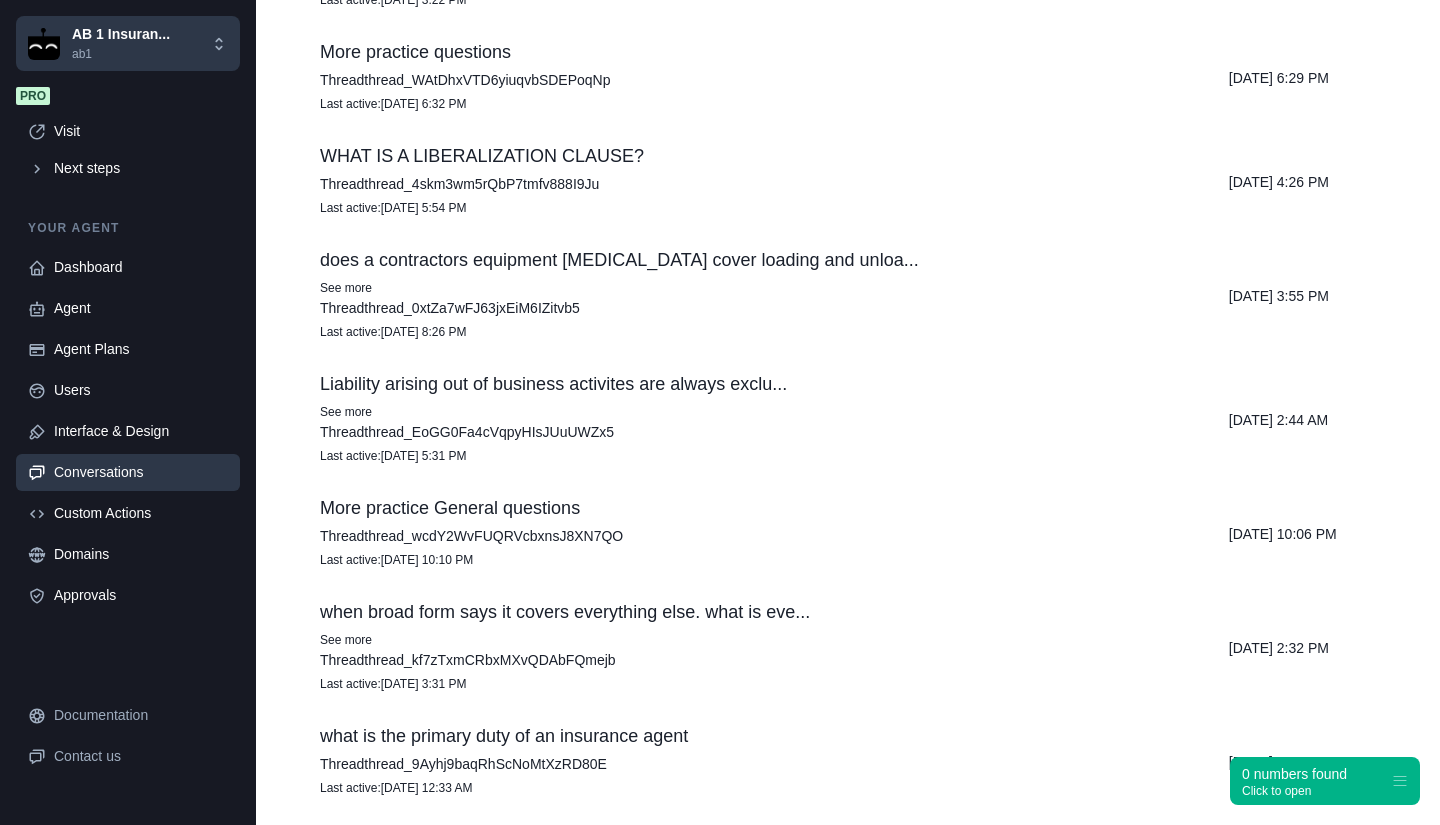 scroll, scrollTop: 0, scrollLeft: 0, axis: both 